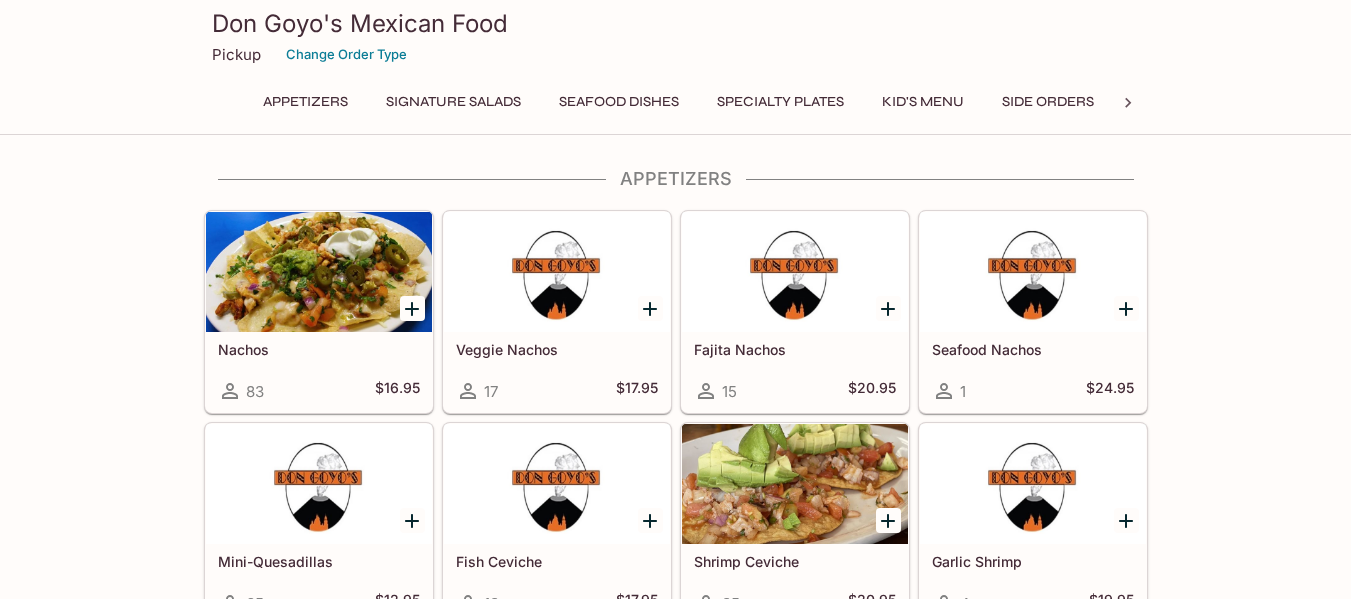 scroll, scrollTop: 0, scrollLeft: 0, axis: both 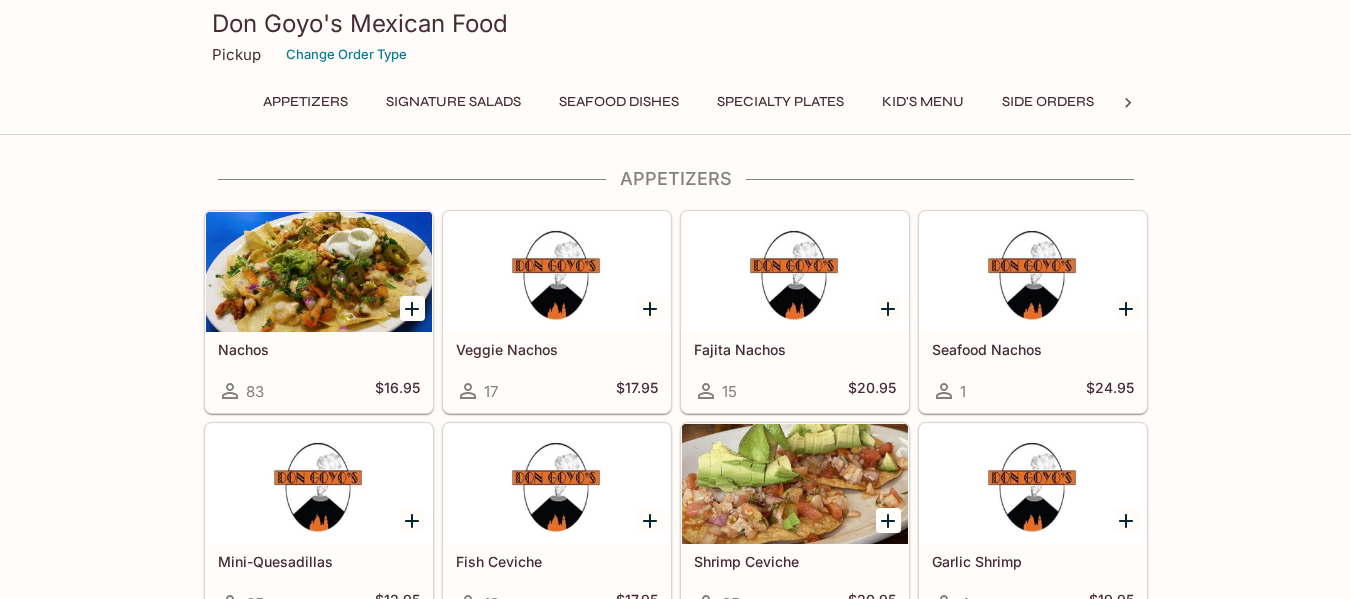 click 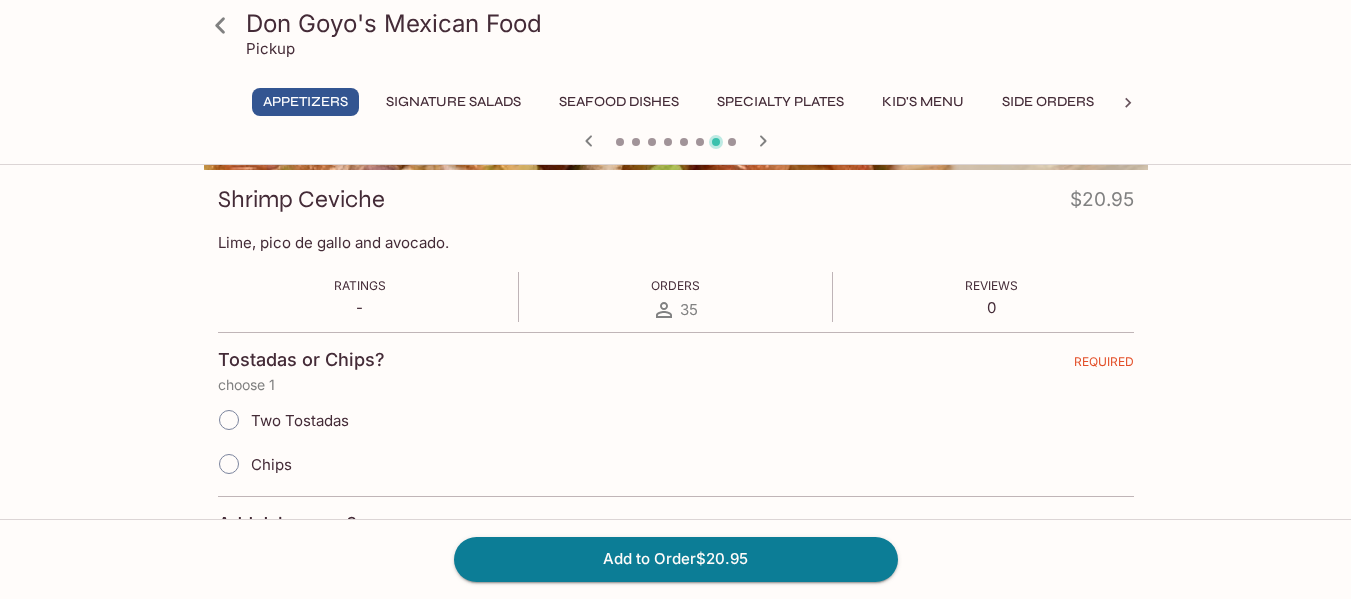 scroll, scrollTop: 271, scrollLeft: 0, axis: vertical 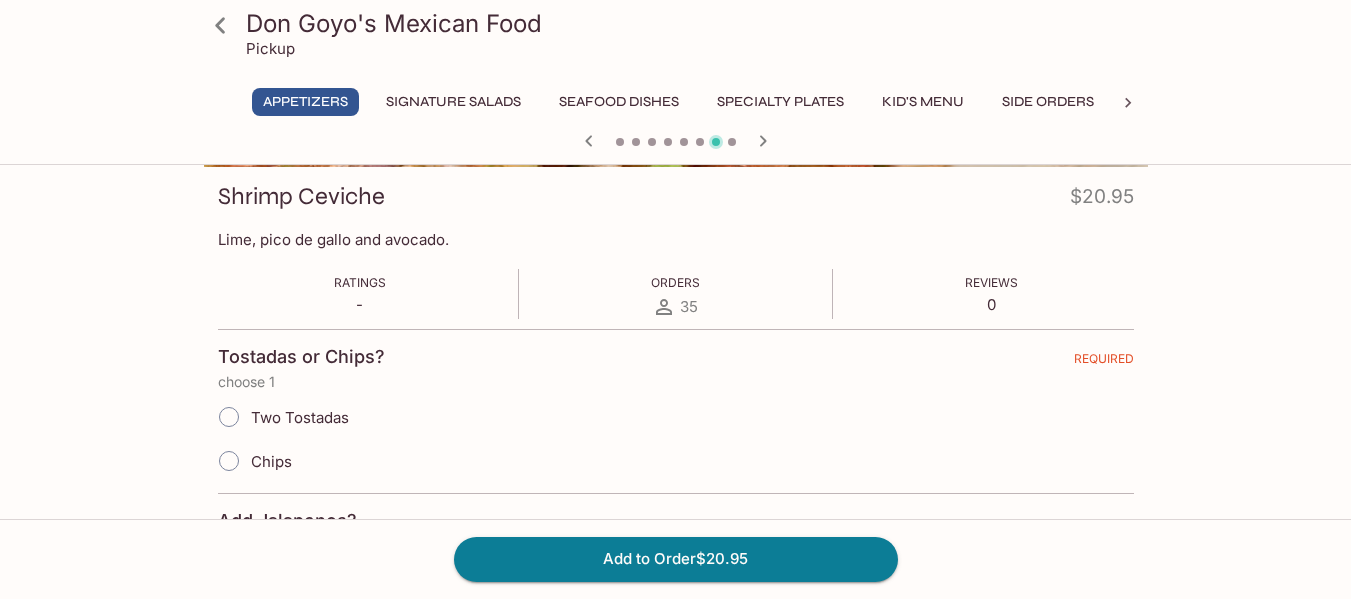 click on "Chips" at bounding box center (229, 461) 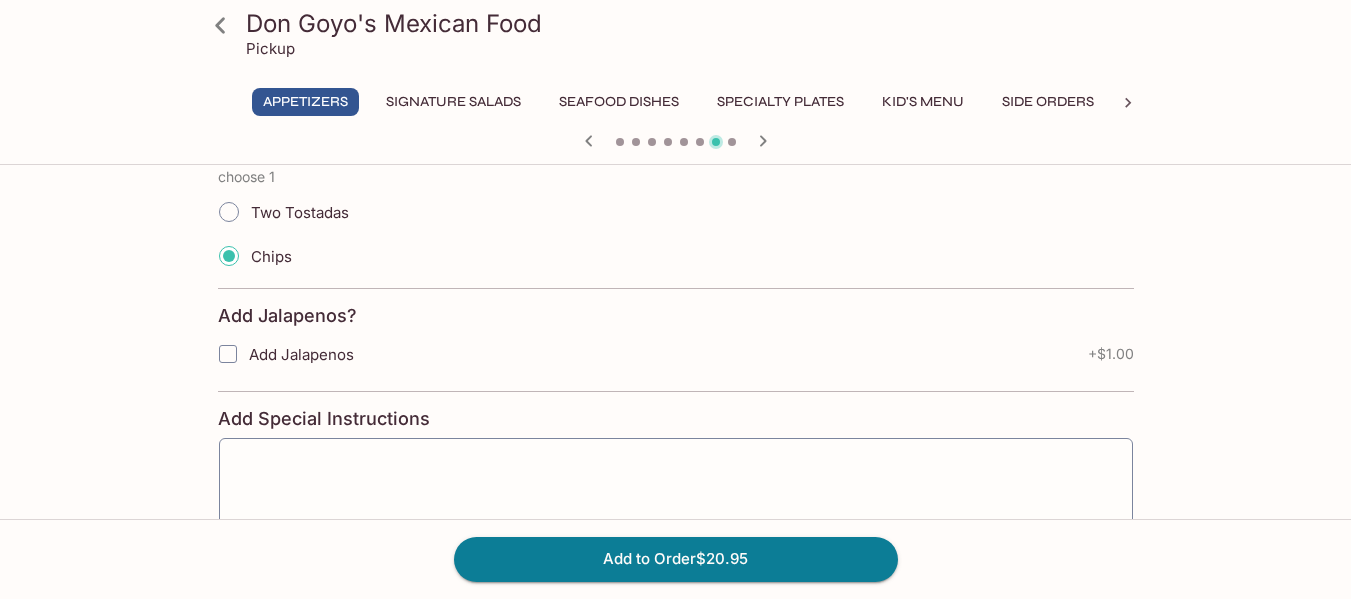 scroll, scrollTop: 479, scrollLeft: 0, axis: vertical 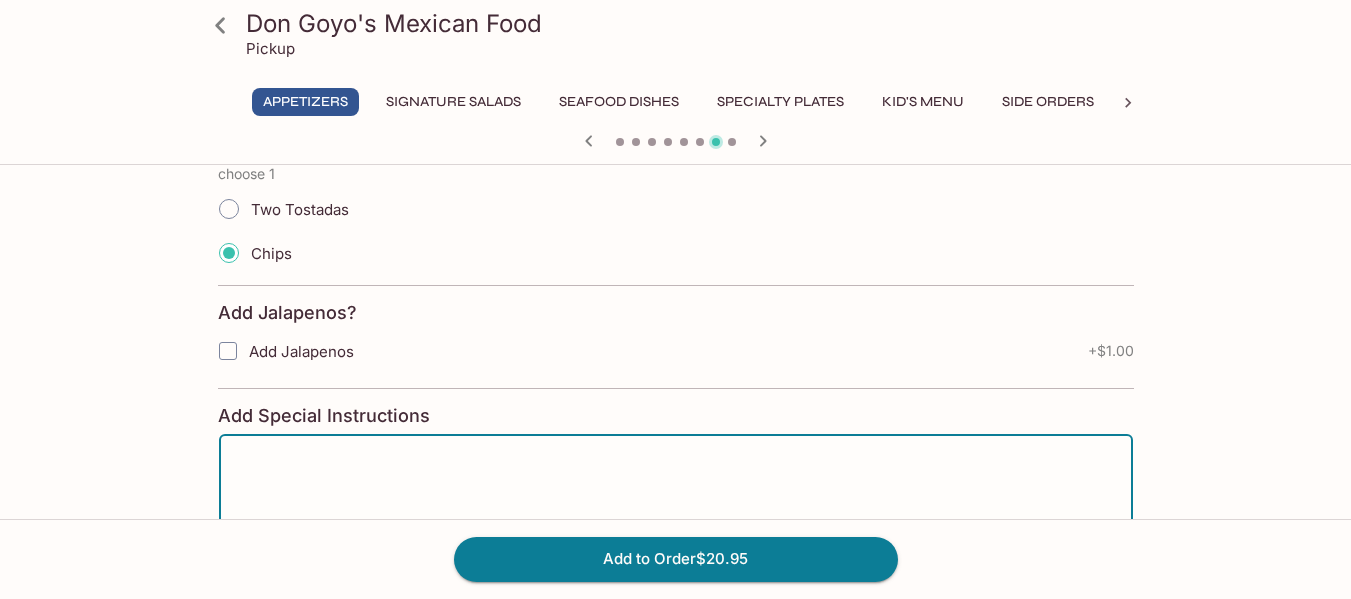 click at bounding box center [676, 489] 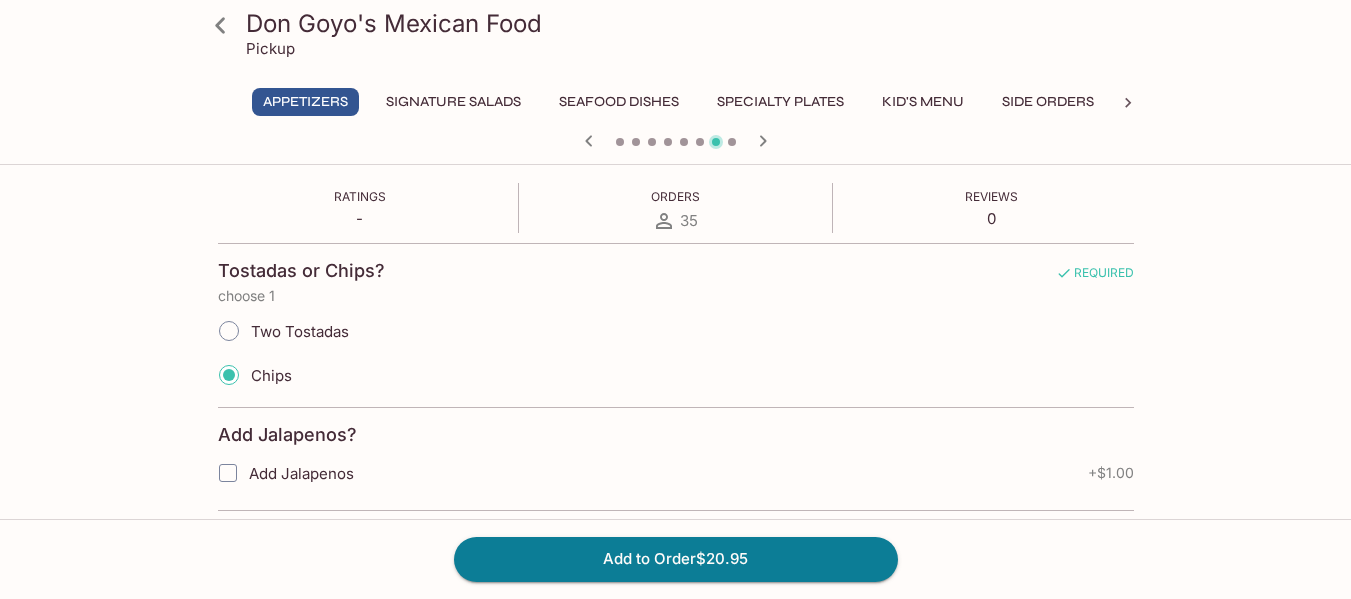 scroll, scrollTop: 363, scrollLeft: 0, axis: vertical 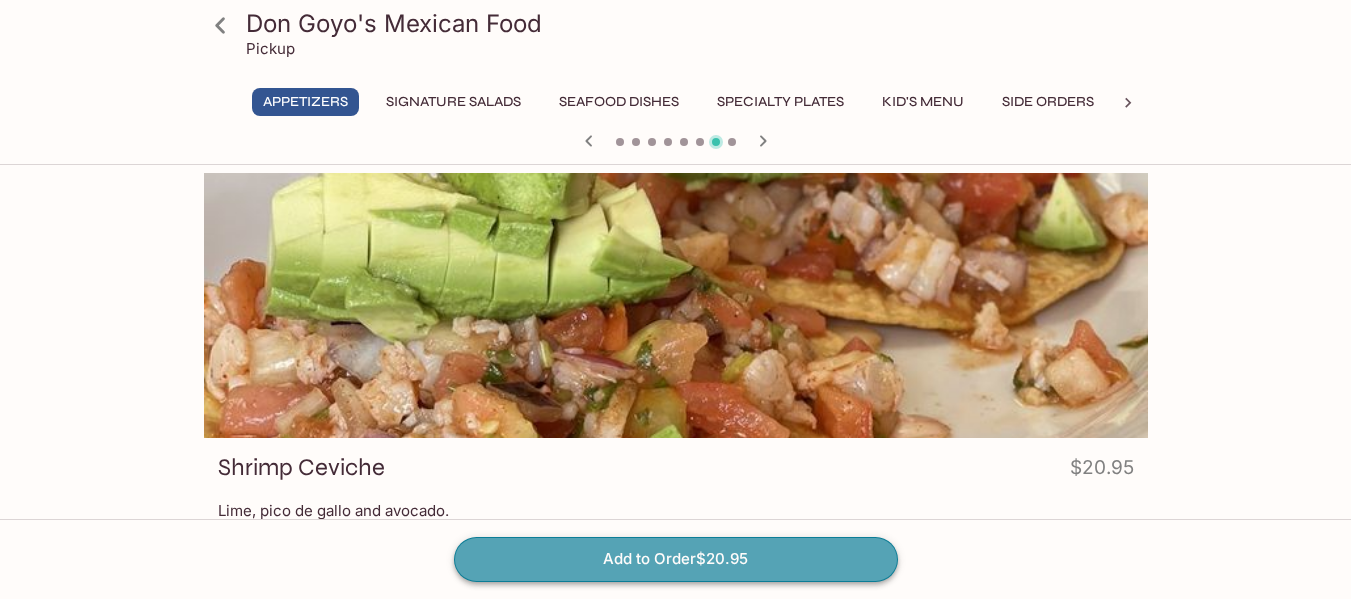click on "Add to Order  $20.95" at bounding box center (676, 559) 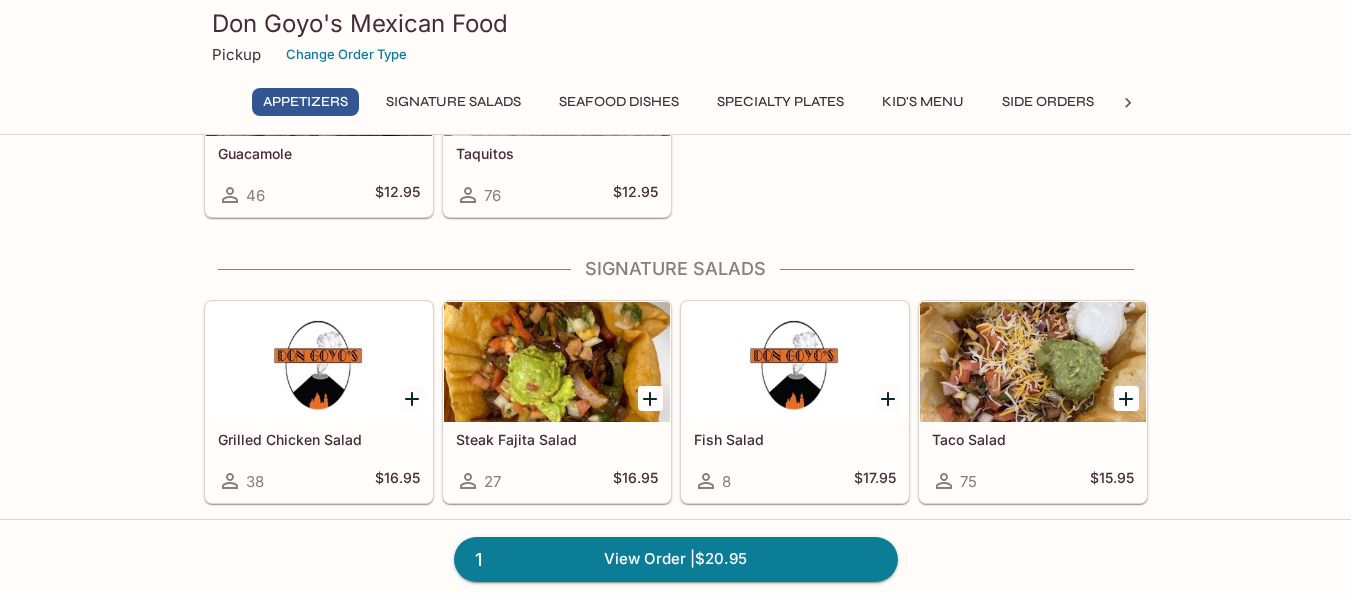 scroll, scrollTop: 593, scrollLeft: 0, axis: vertical 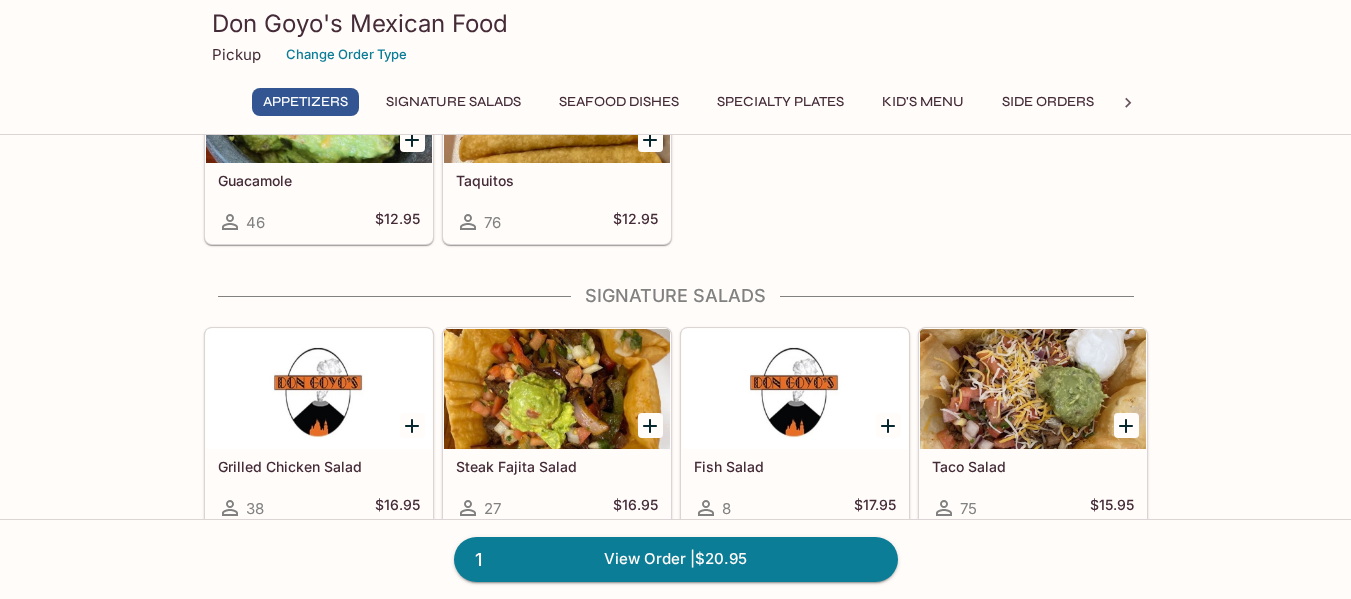 click at bounding box center [1033, 389] 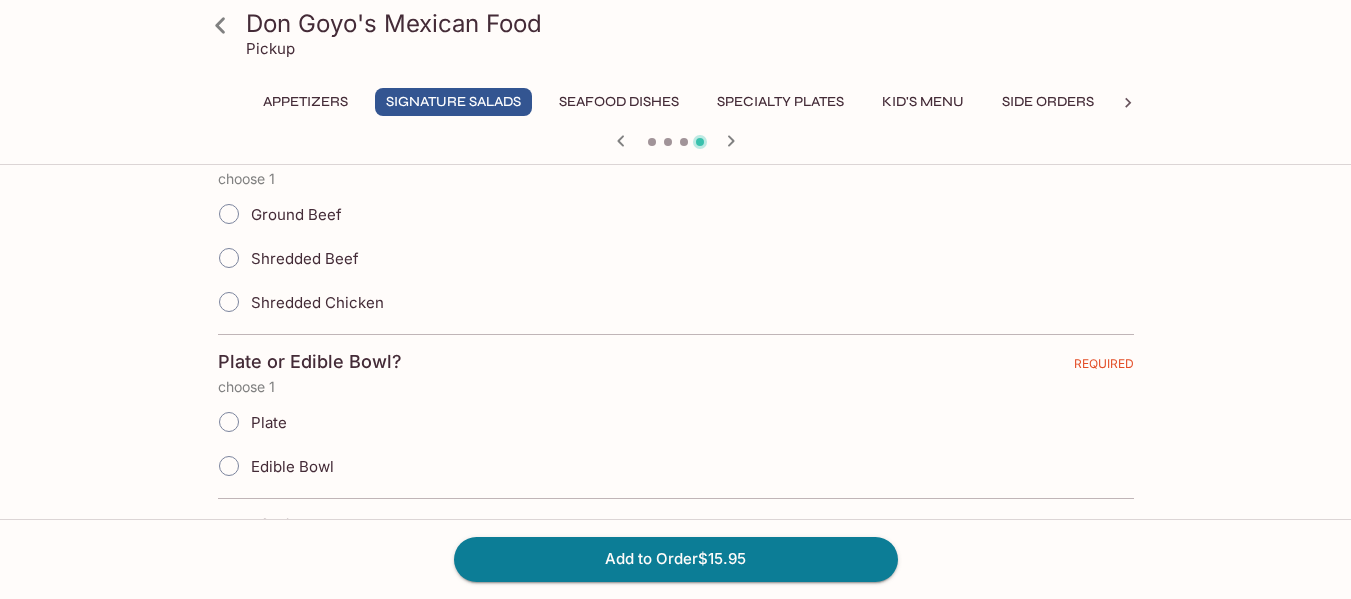scroll, scrollTop: 478, scrollLeft: 0, axis: vertical 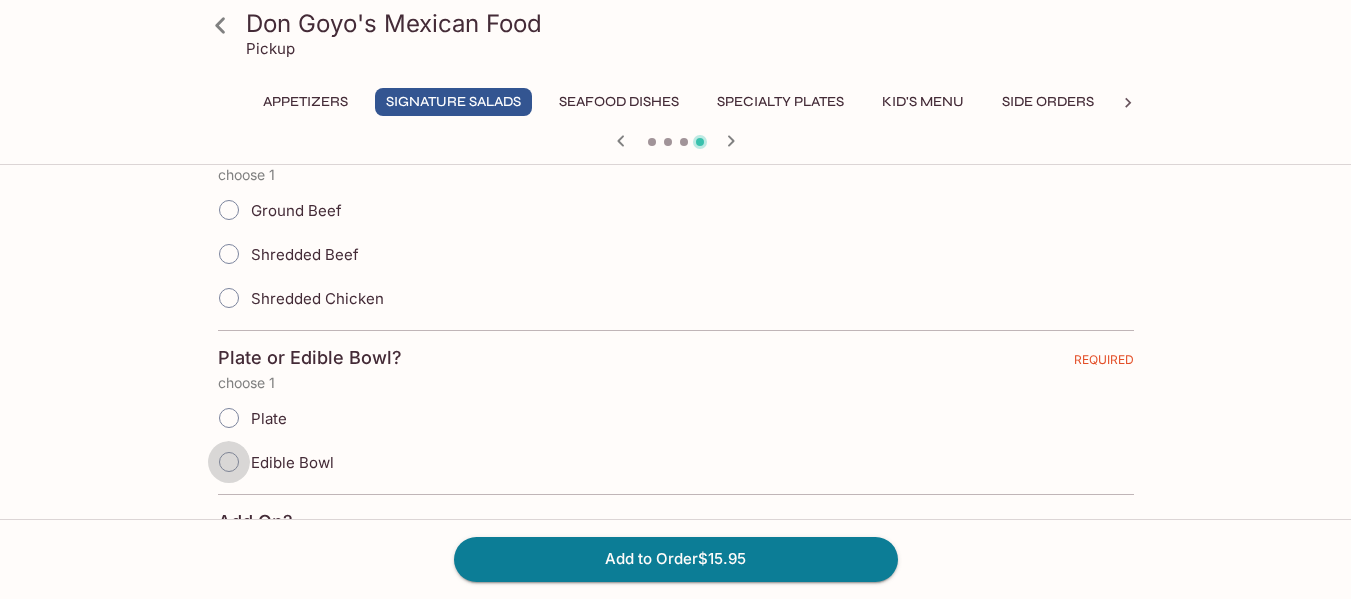 click on "Edible Bowl" at bounding box center (229, 462) 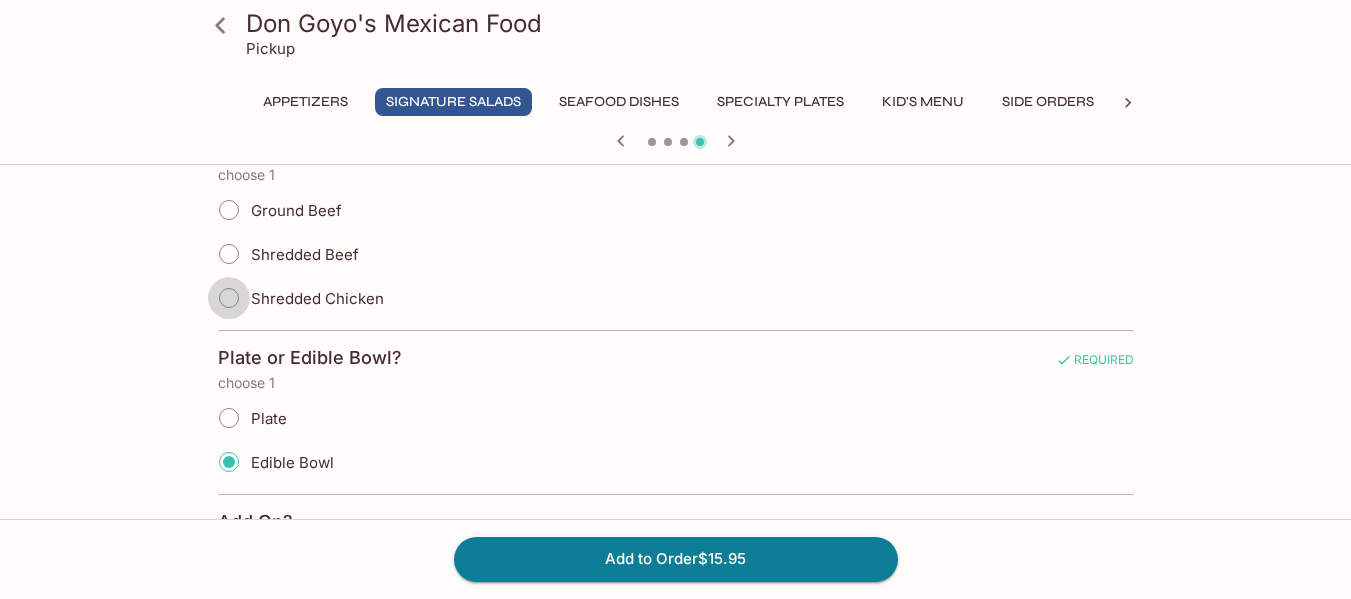 click on "Shredded Chicken" at bounding box center (229, 298) 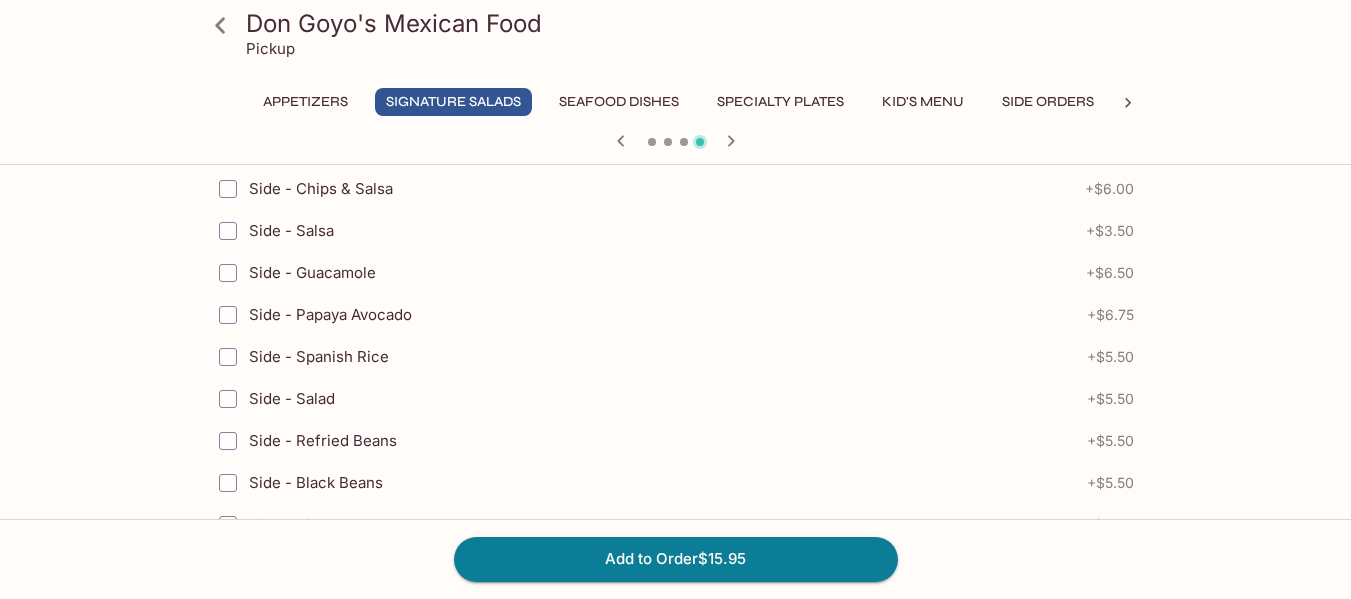 scroll, scrollTop: 843, scrollLeft: 0, axis: vertical 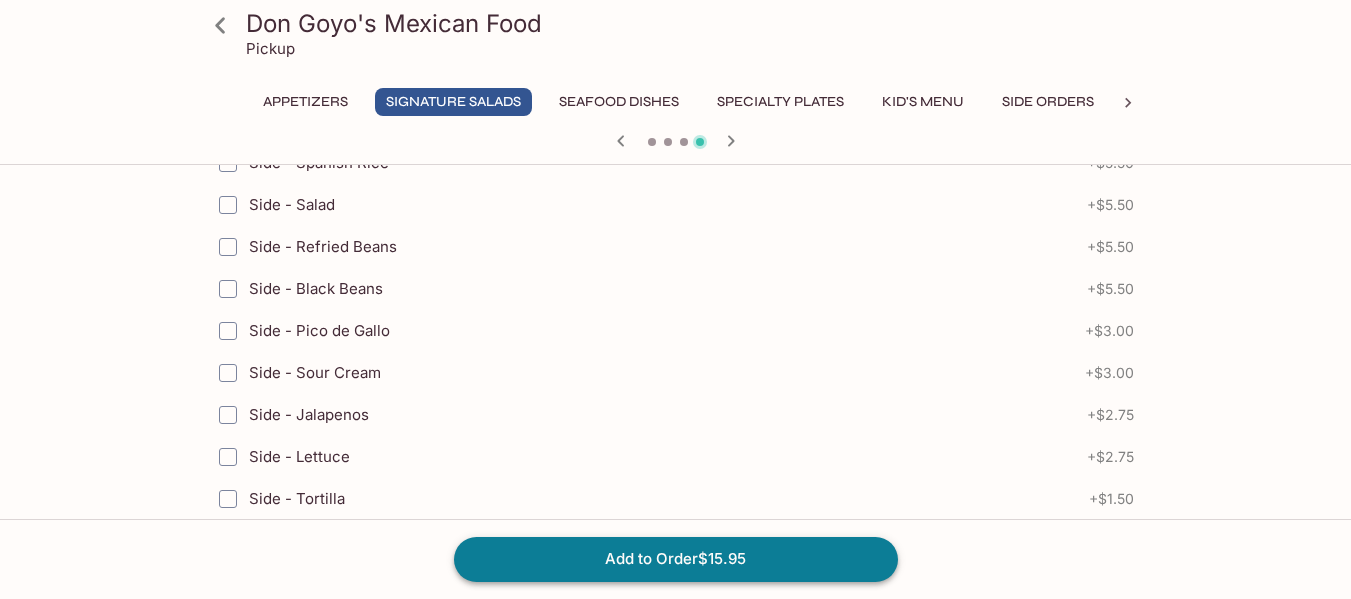 click on "Add to Order  $15.95" at bounding box center (676, 559) 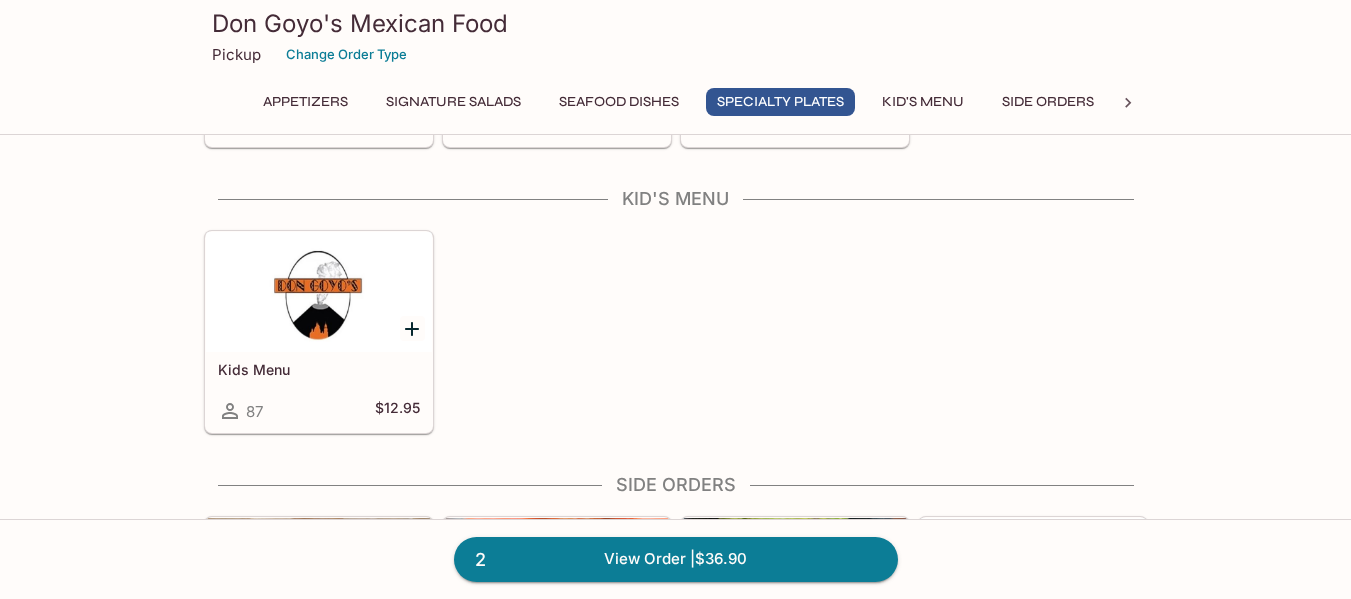scroll, scrollTop: 2847, scrollLeft: 0, axis: vertical 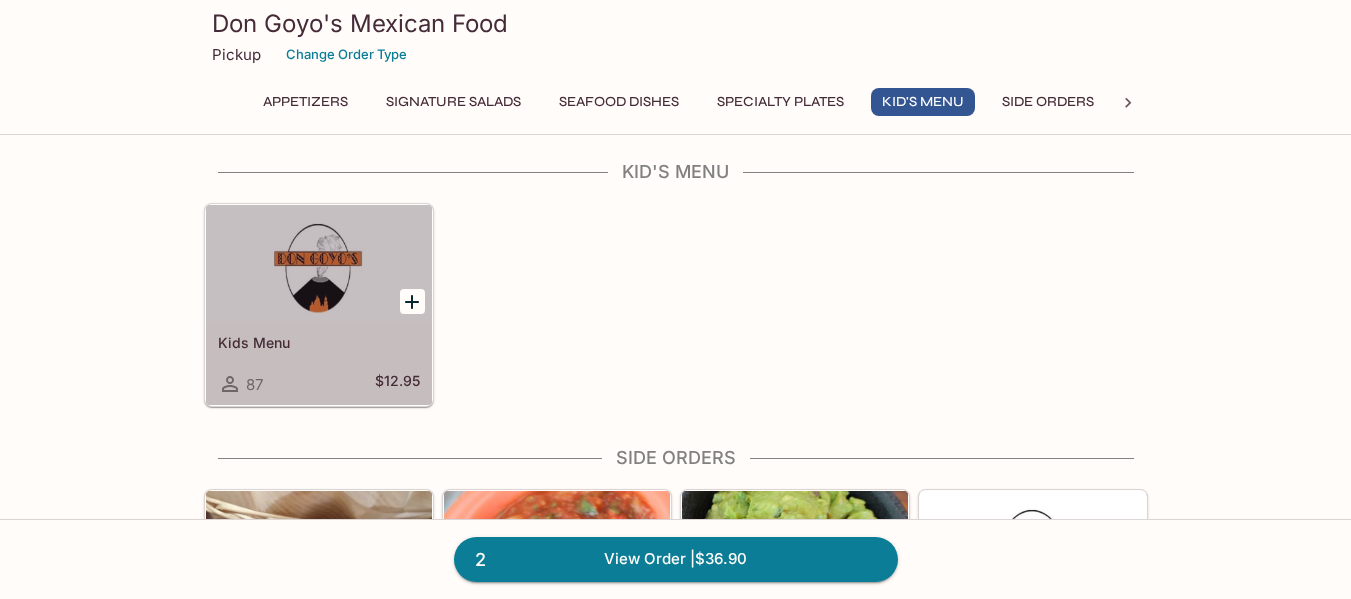 click on "Kids Menu 87 $12.95" at bounding box center (319, 365) 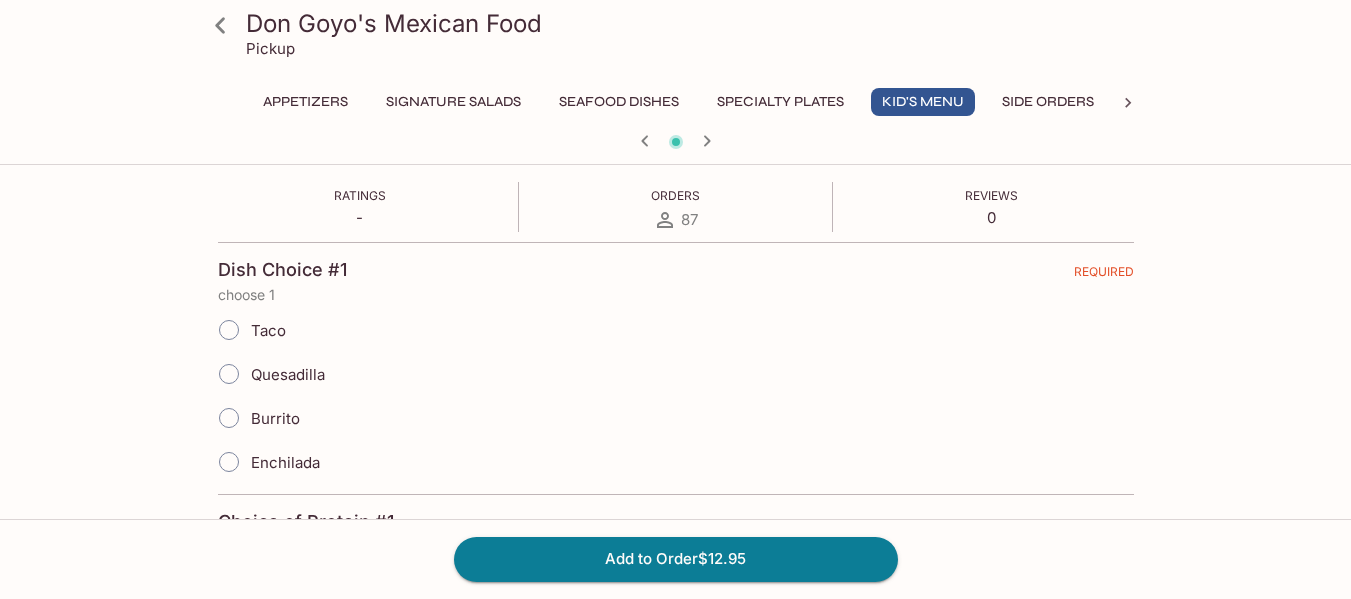 scroll, scrollTop: 386, scrollLeft: 0, axis: vertical 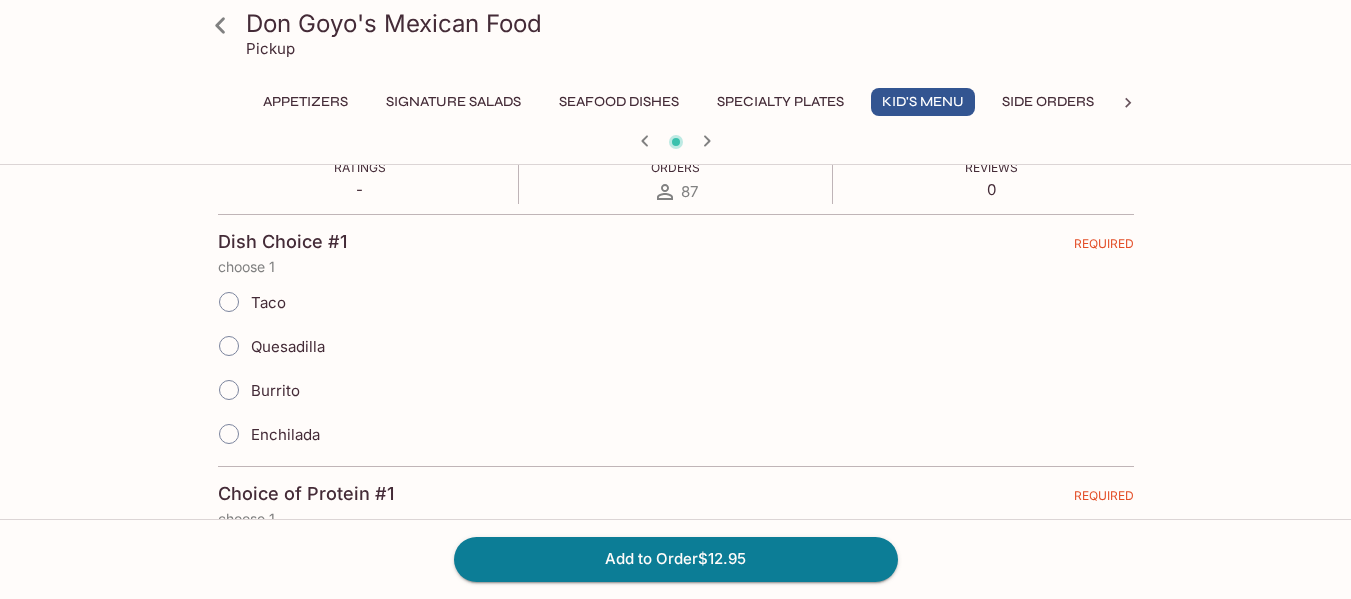 click on "Quesadilla" at bounding box center [288, 346] 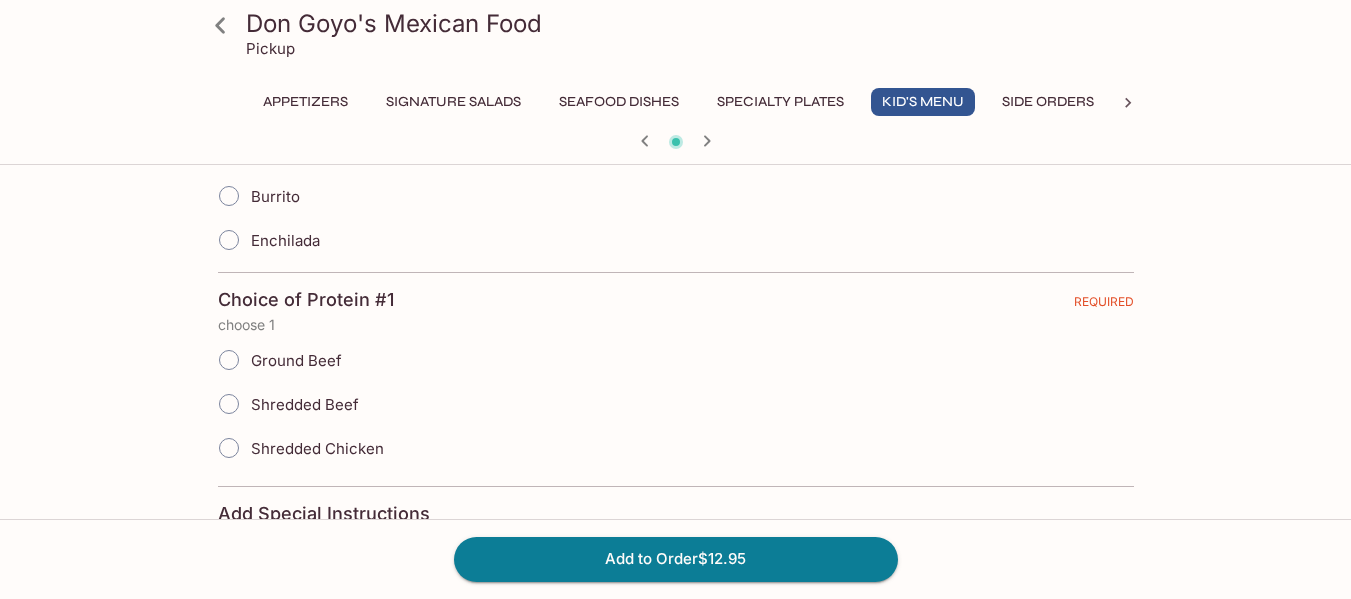 scroll, scrollTop: 587, scrollLeft: 0, axis: vertical 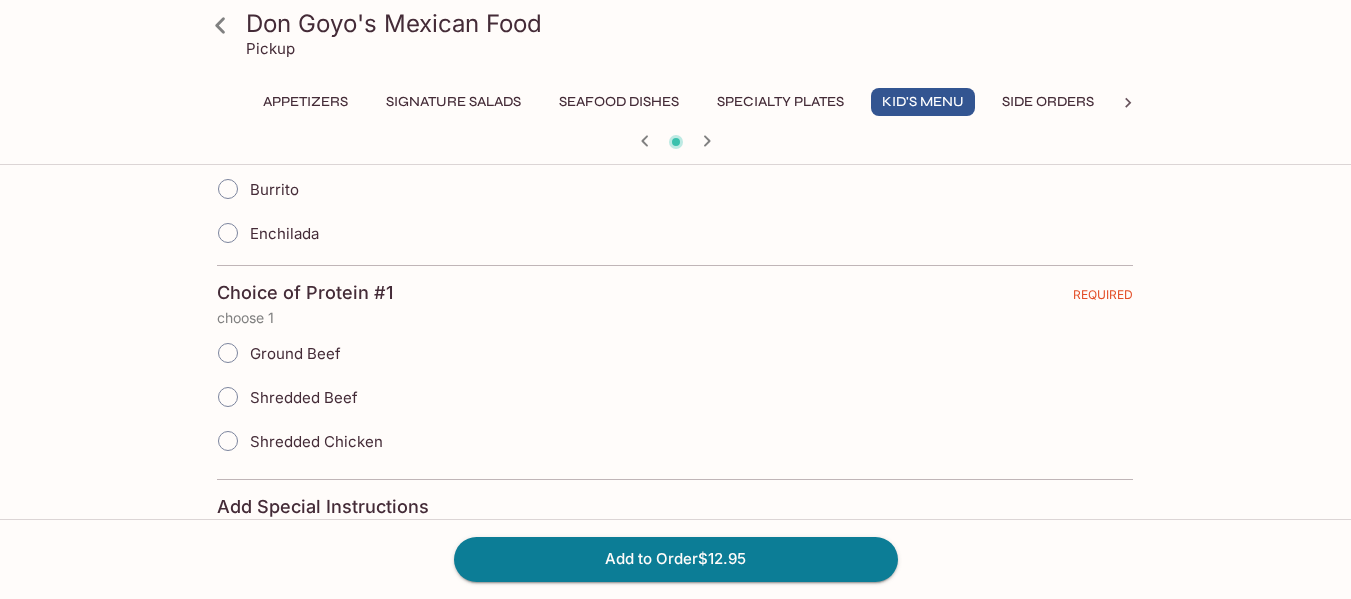 drag, startPoint x: 240, startPoint y: 391, endPoint x: 657, endPoint y: 331, distance: 421.29443 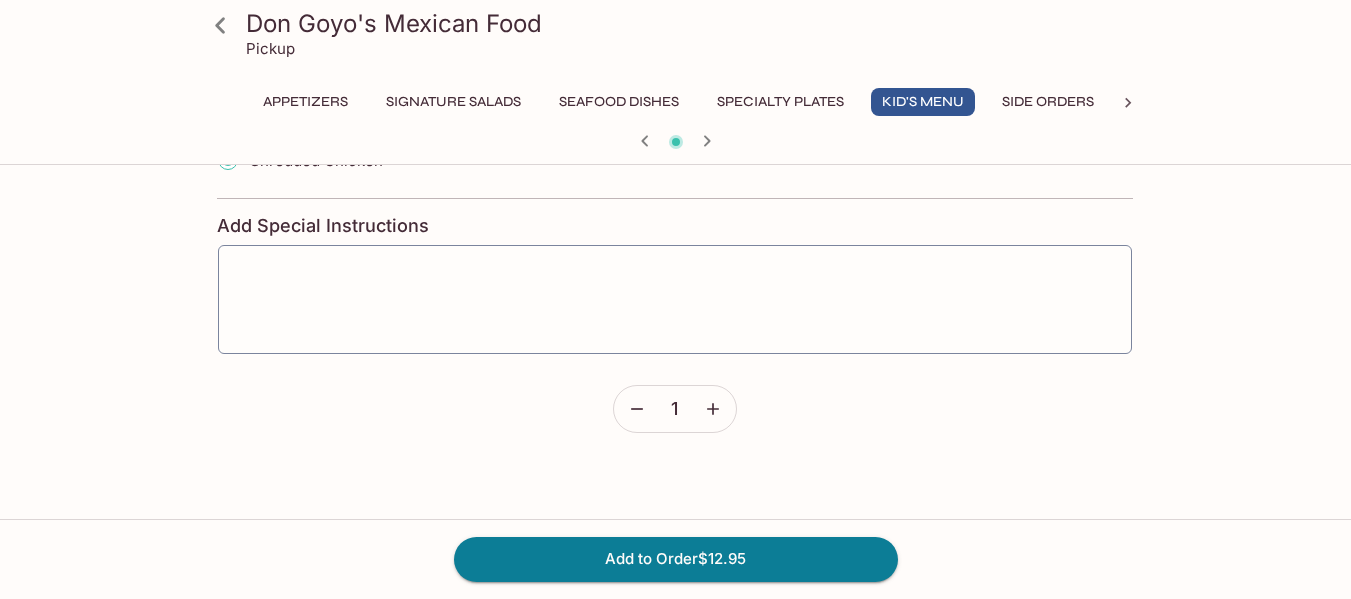 scroll, scrollTop: 871, scrollLeft: 0, axis: vertical 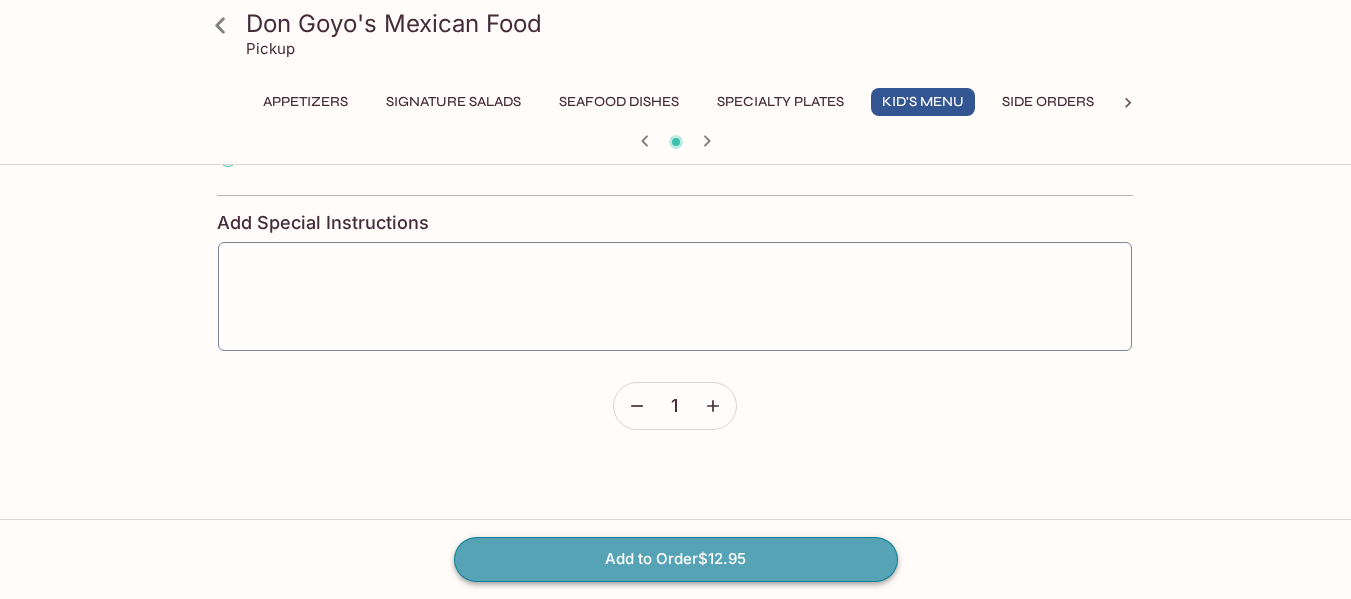 click on "Add to Order  $12.95" at bounding box center (676, 559) 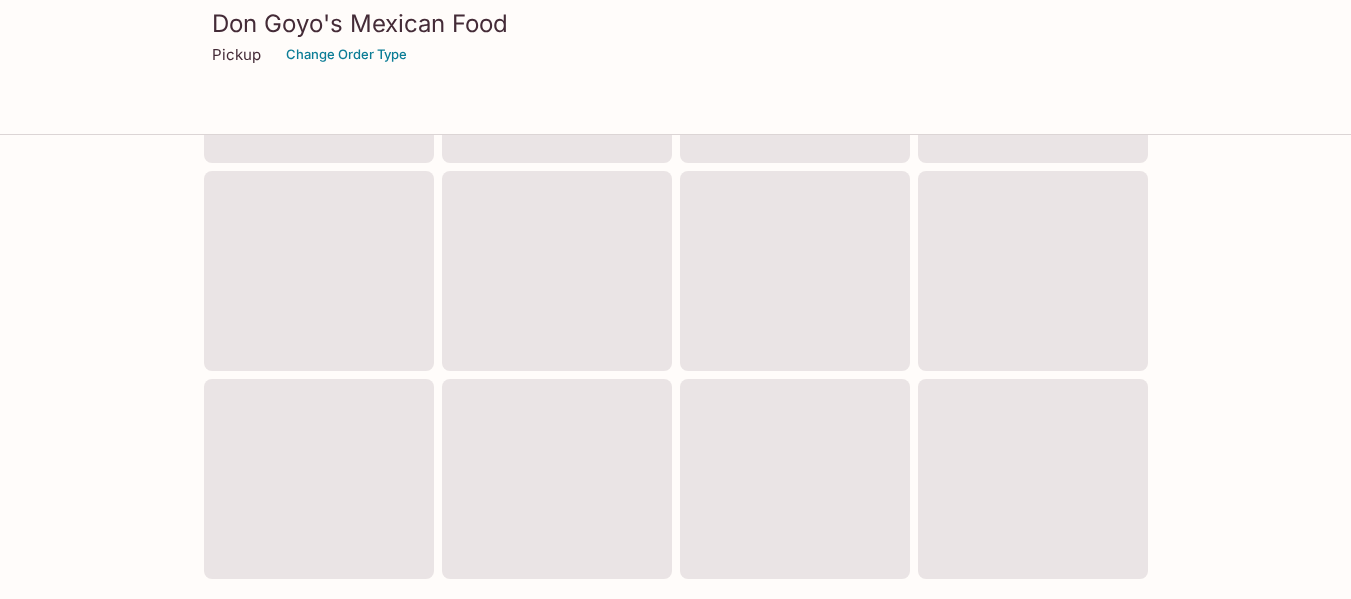 scroll, scrollTop: 0, scrollLeft: 0, axis: both 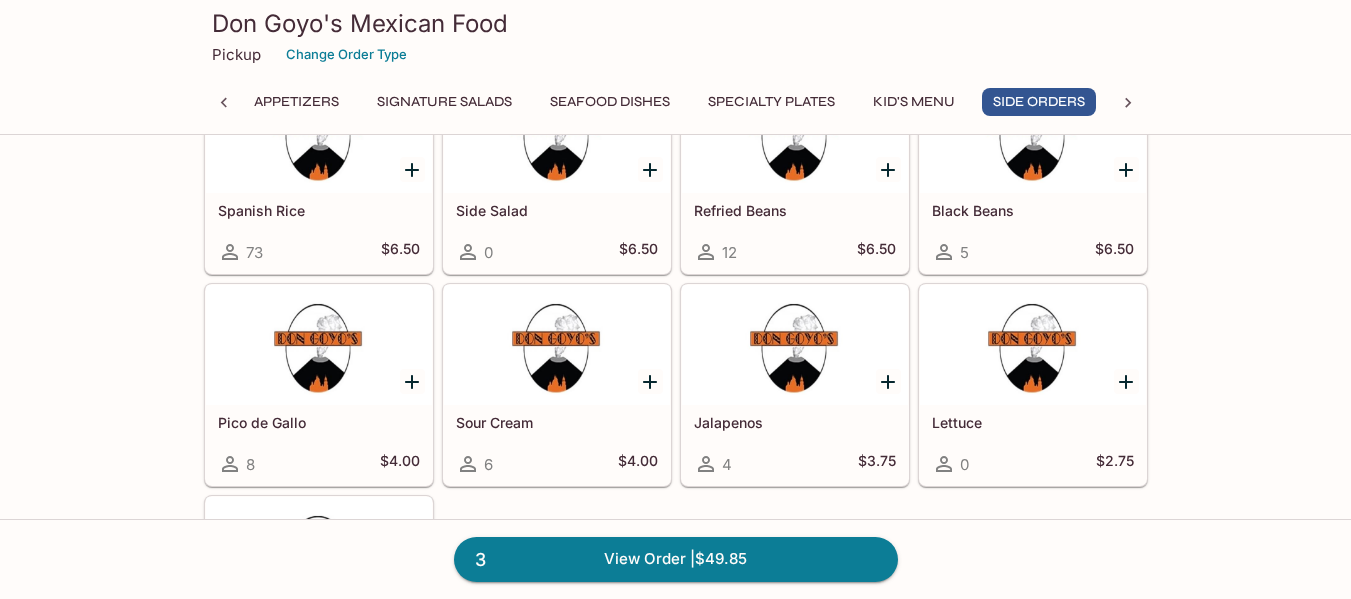 click 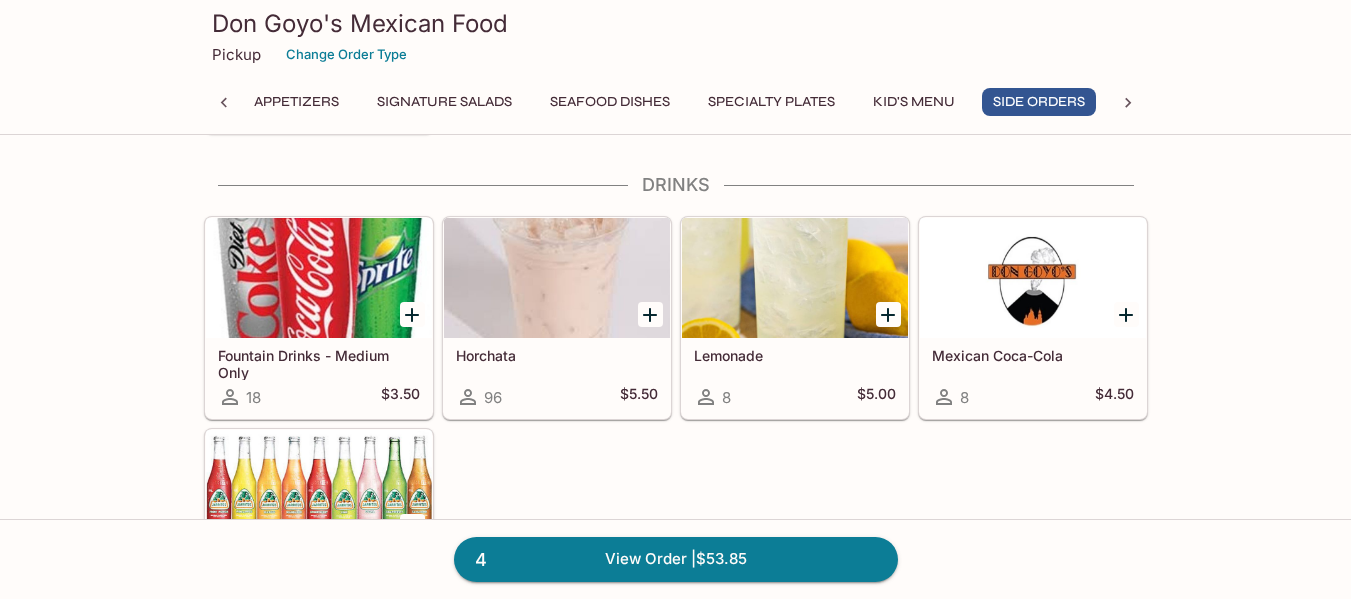 scroll, scrollTop: 4070, scrollLeft: 0, axis: vertical 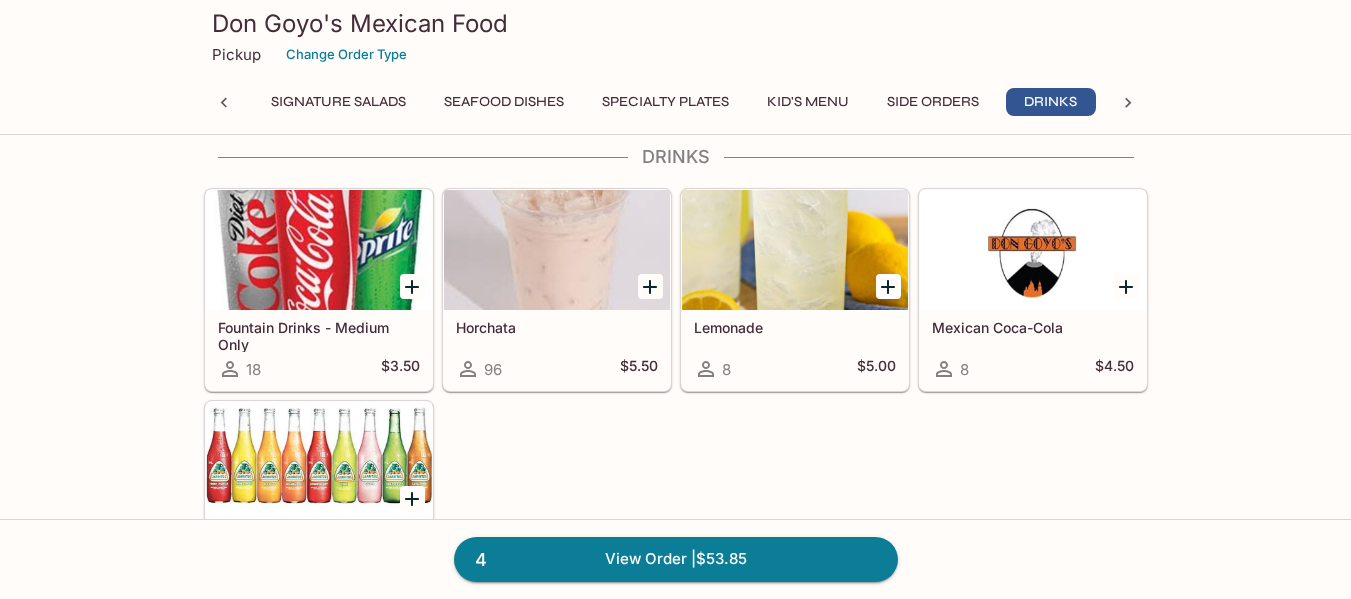 click 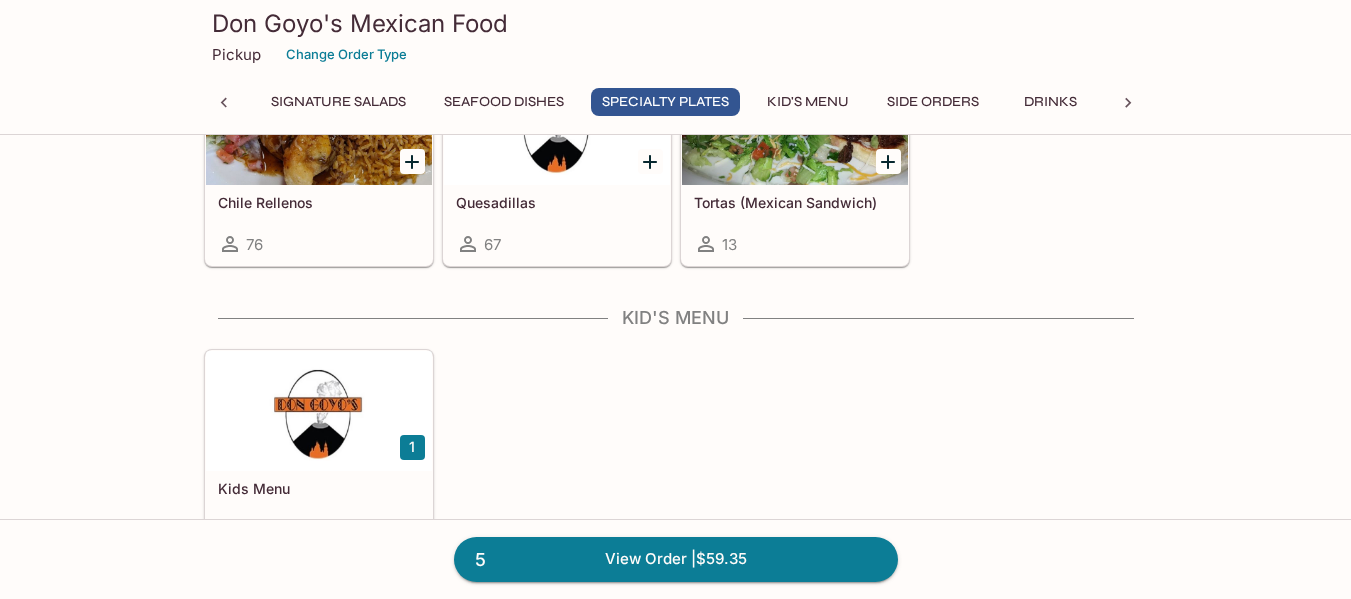 scroll, scrollTop: 2628, scrollLeft: 0, axis: vertical 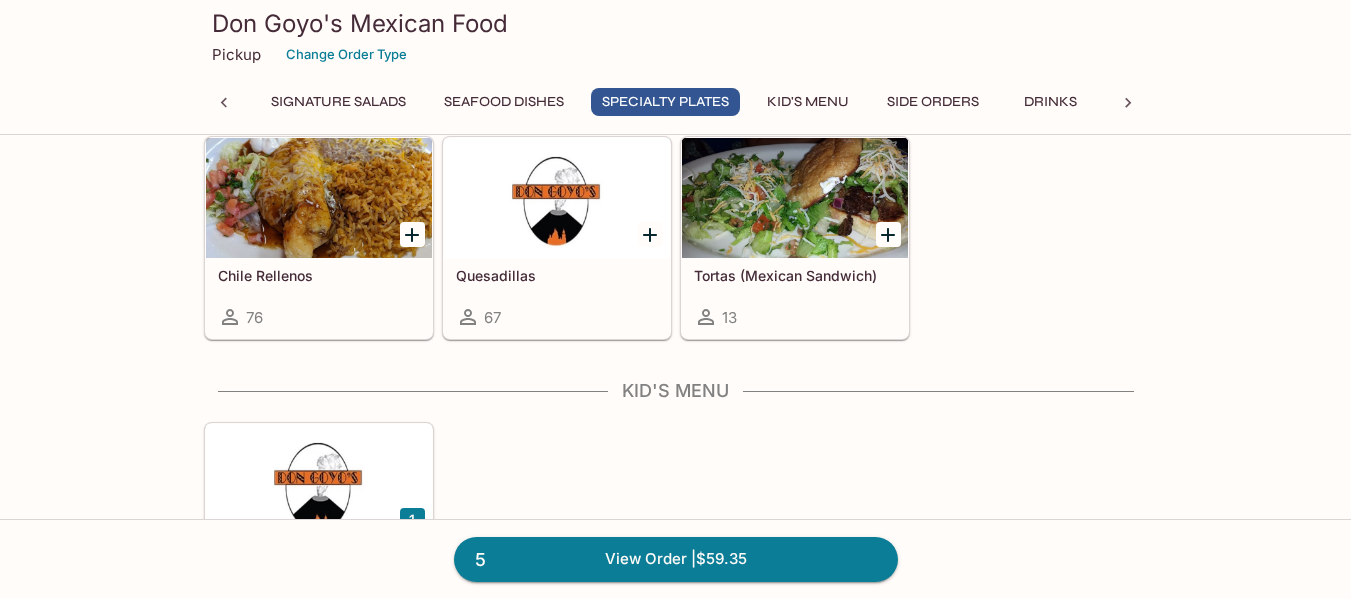 click 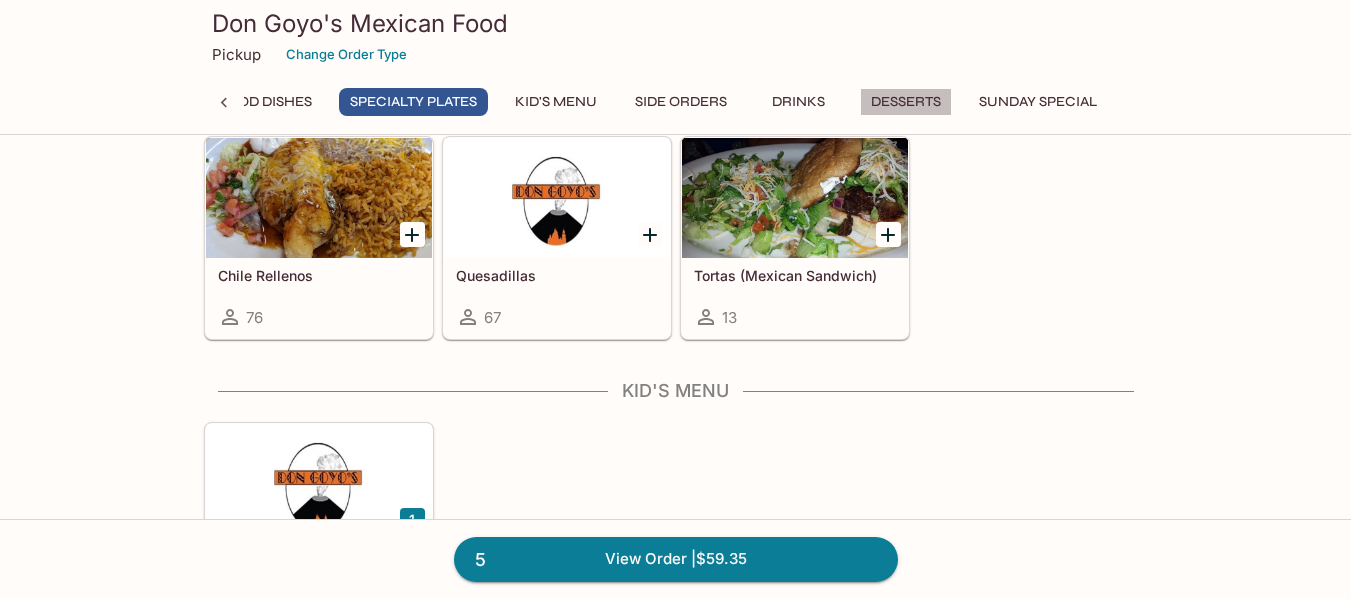 click on "Desserts" at bounding box center [906, 102] 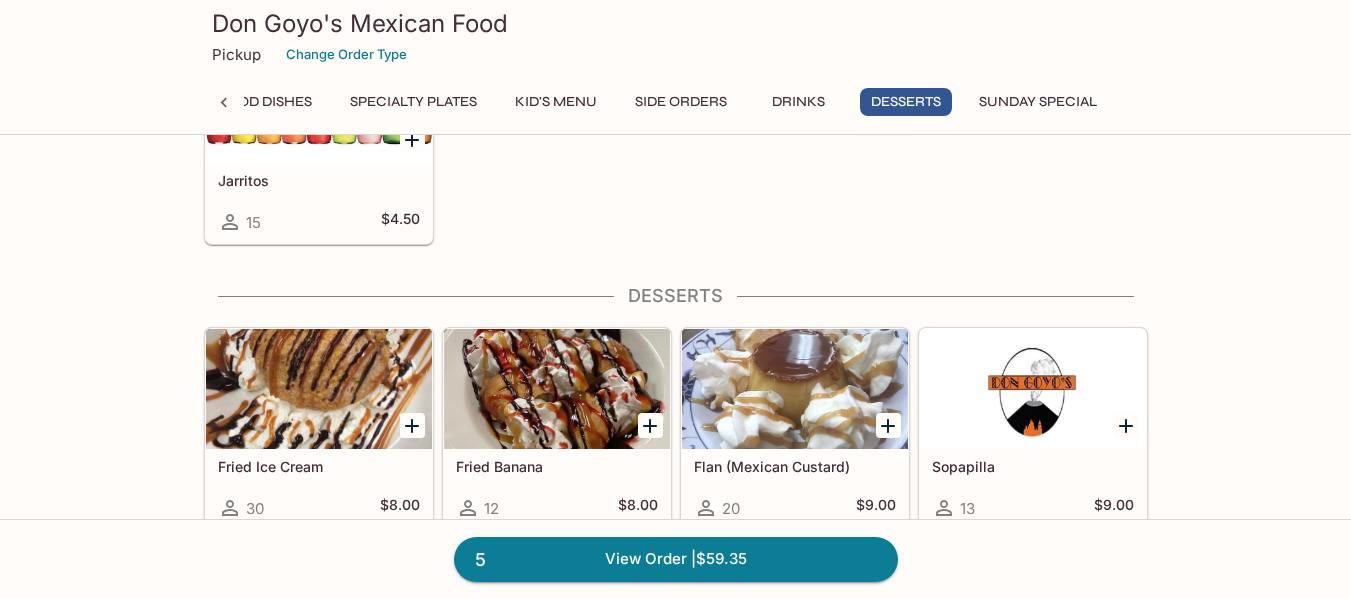 scroll, scrollTop: 4535, scrollLeft: 0, axis: vertical 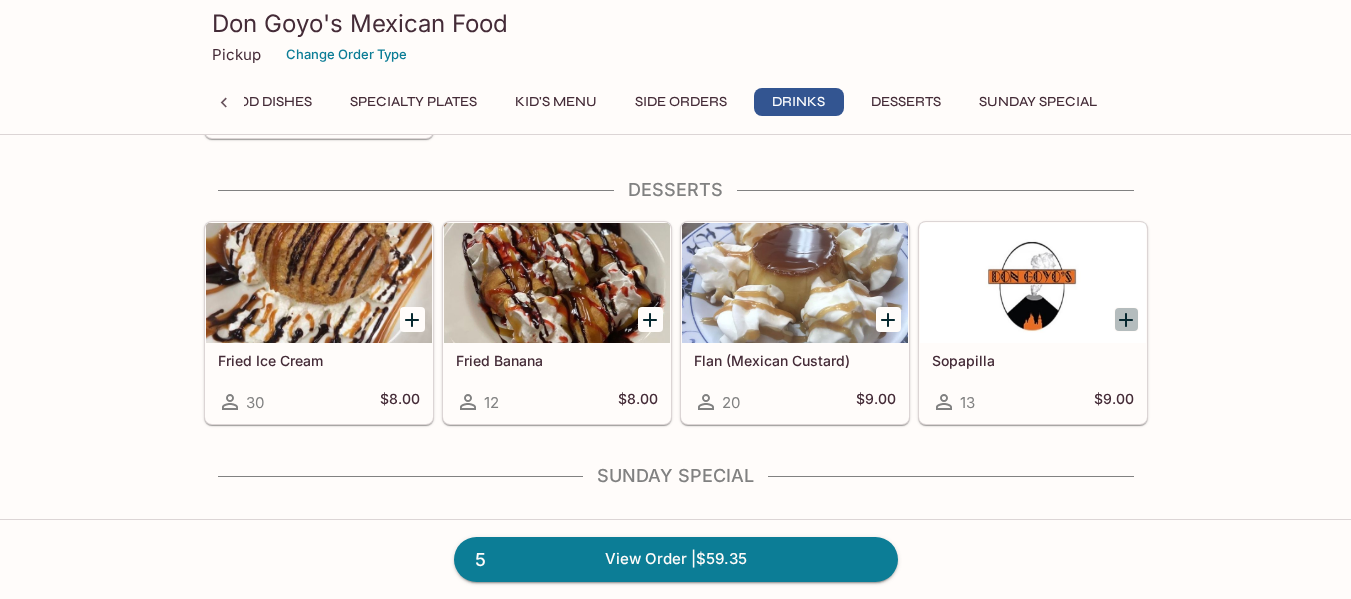 click 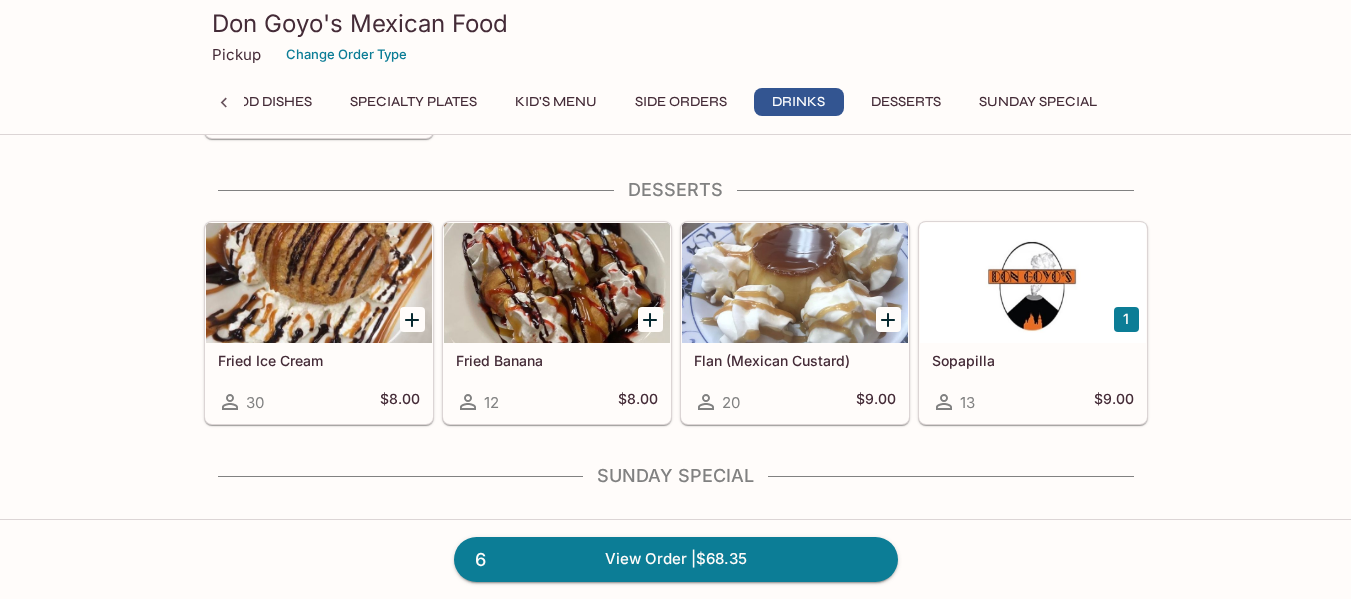 click on "Sunday Special" at bounding box center [1038, 102] 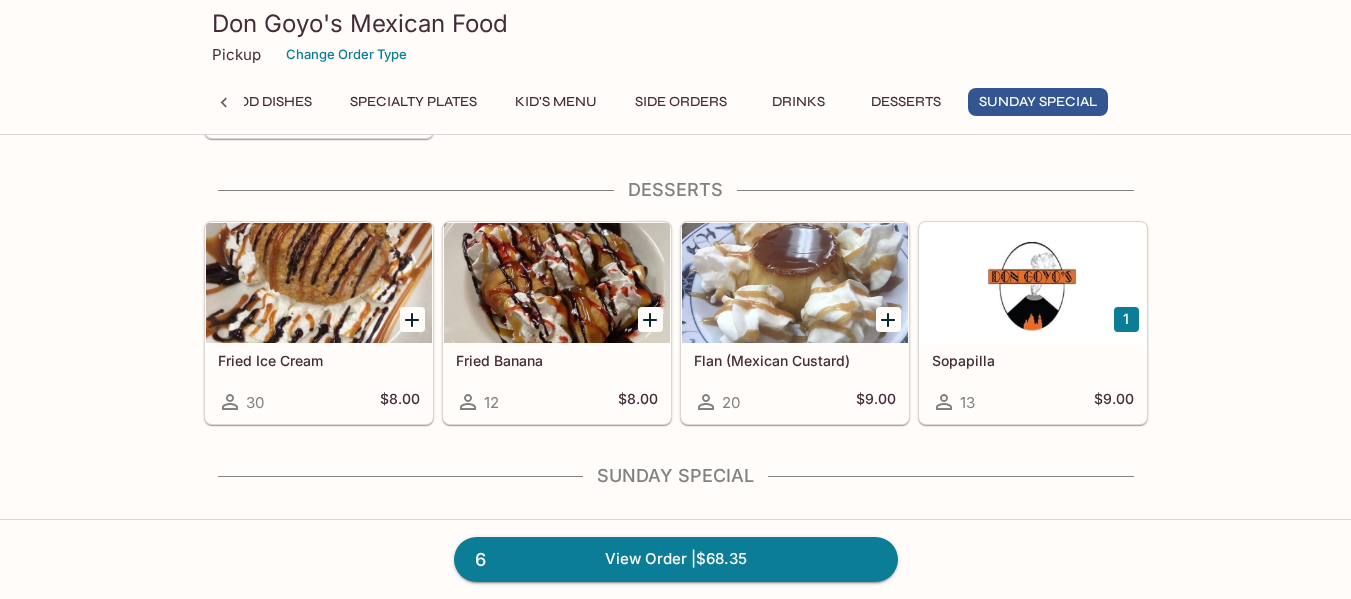 scroll, scrollTop: 4533, scrollLeft: 0, axis: vertical 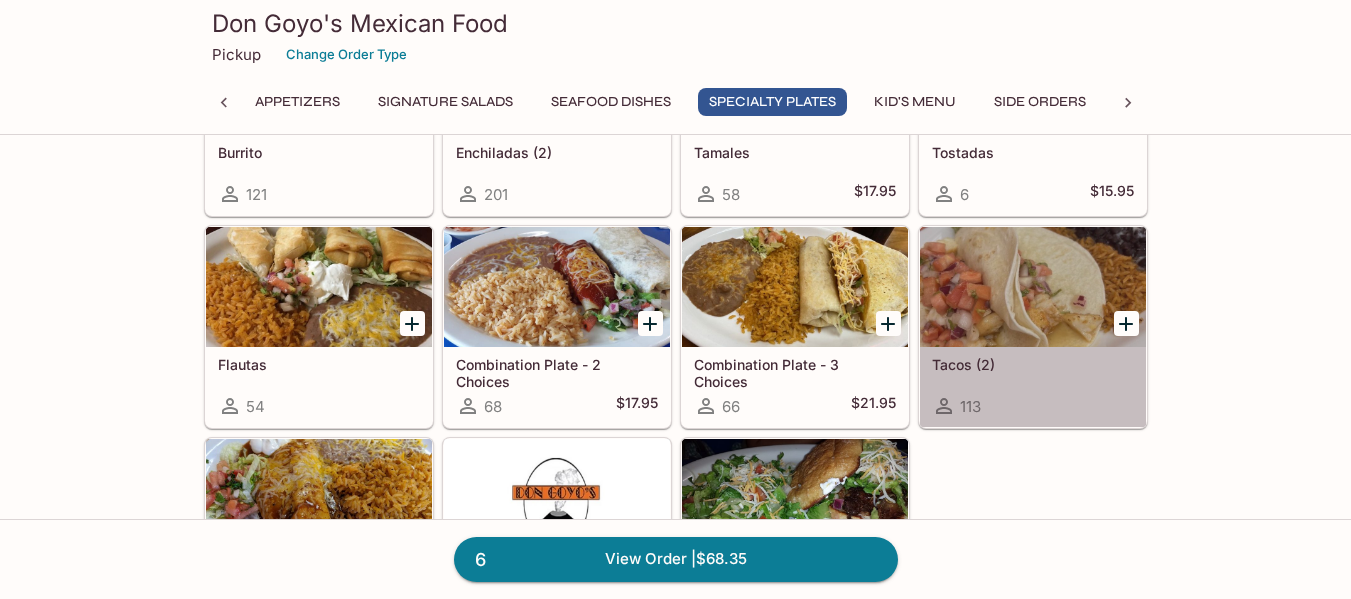 click at bounding box center (1033, 287) 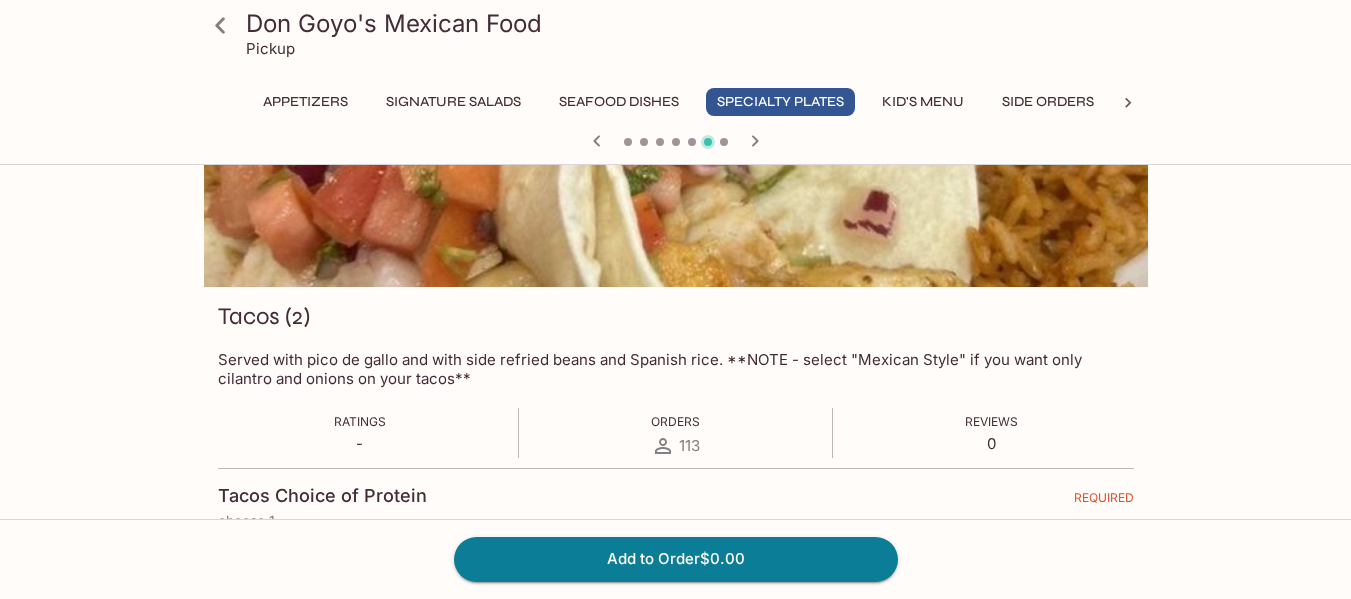 scroll, scrollTop: 0, scrollLeft: 0, axis: both 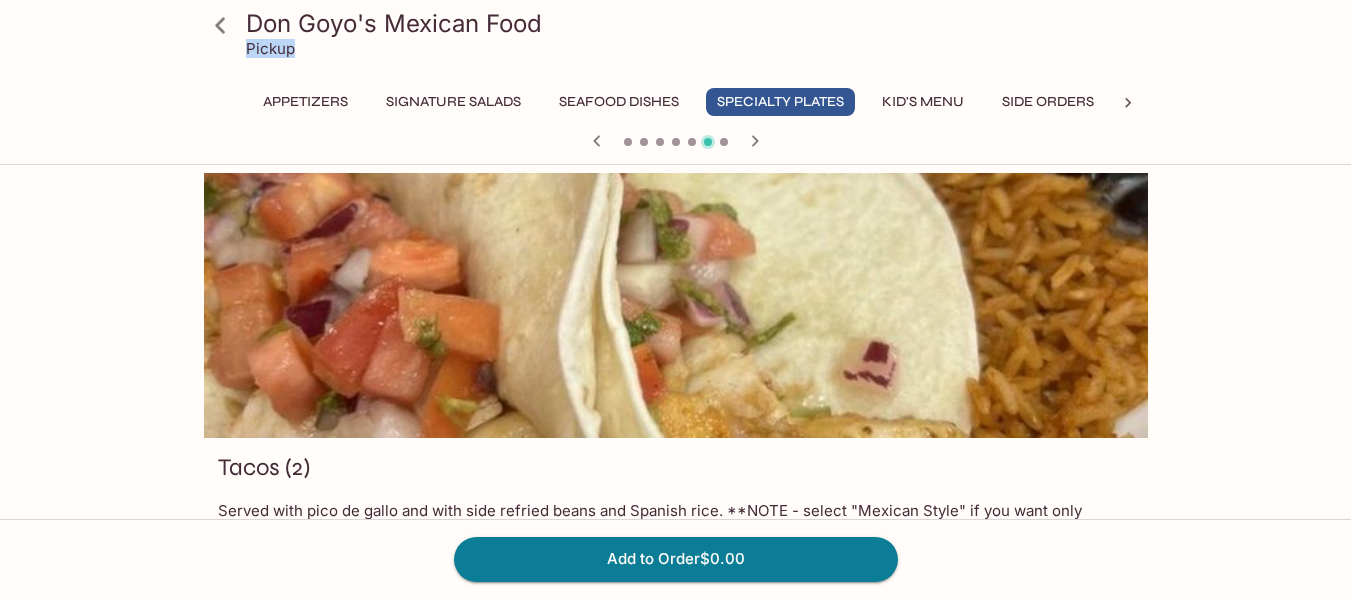 drag, startPoint x: 1345, startPoint y: 40, endPoint x: 1346, endPoint y: 18, distance: 22.022715 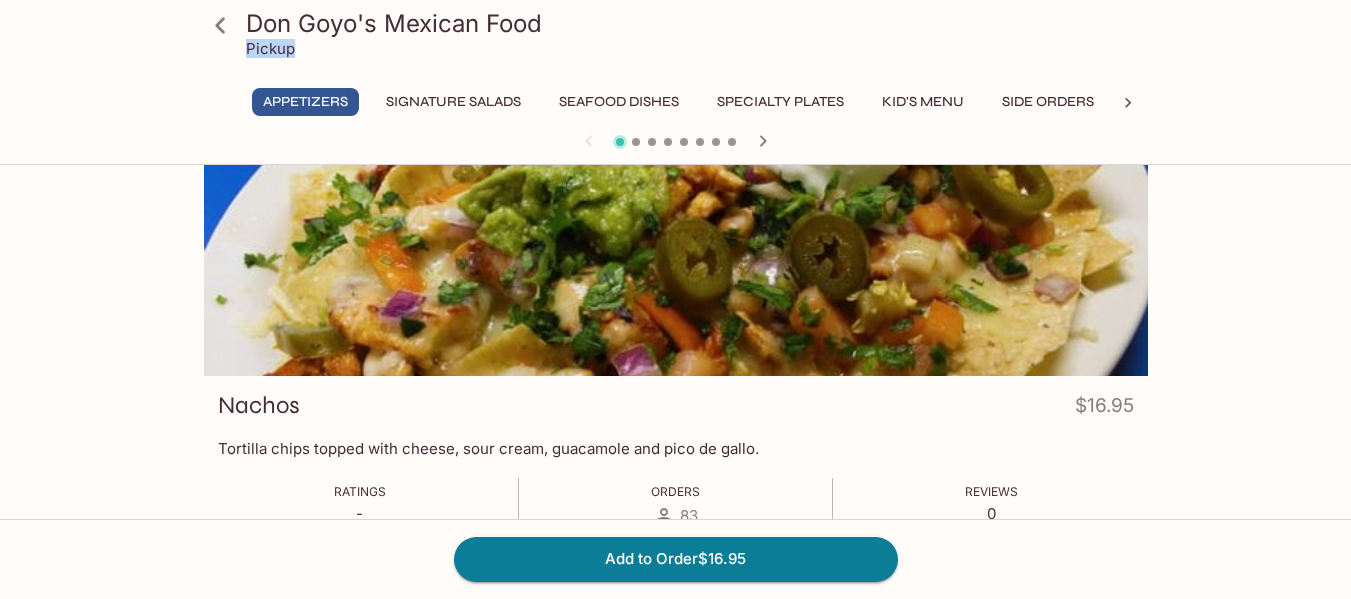 scroll, scrollTop: 0, scrollLeft: 0, axis: both 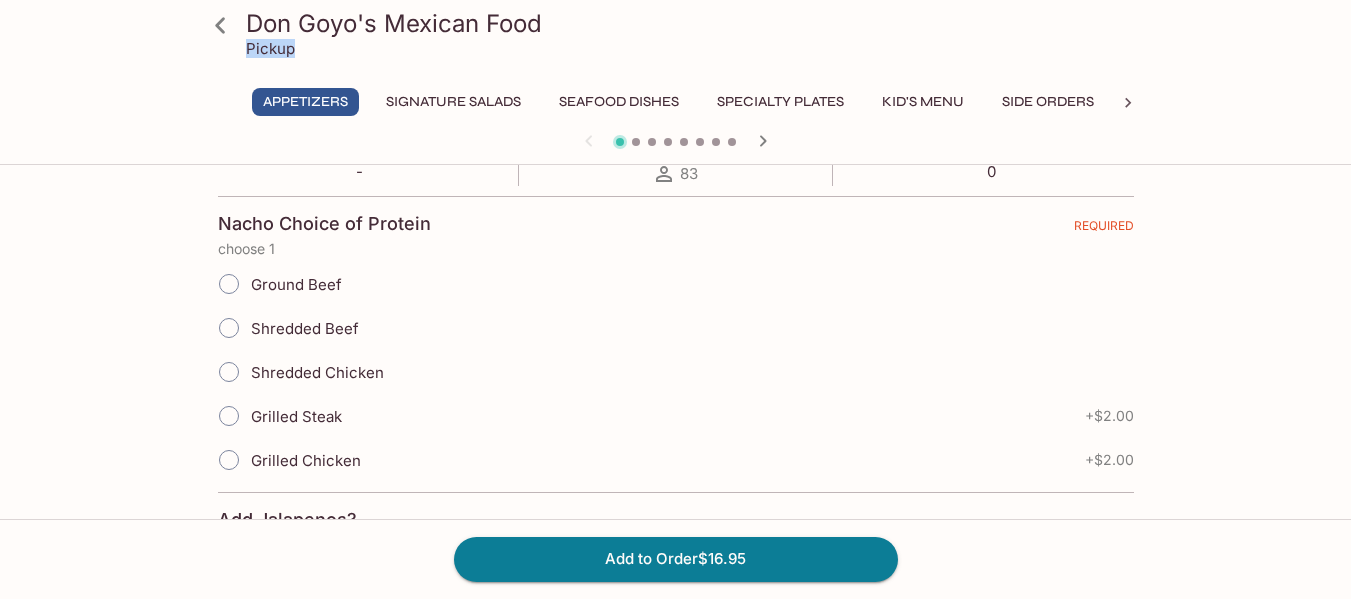 click on "Shredded Beef" at bounding box center [305, 328] 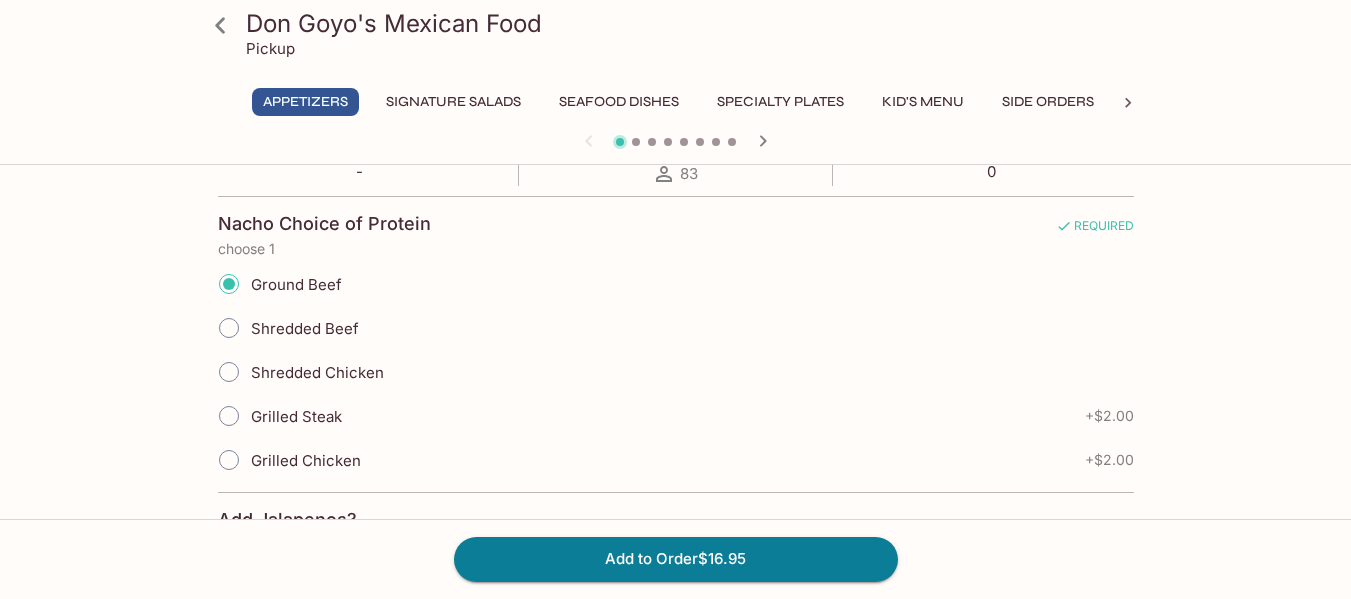 click on "Shredded Beef" at bounding box center [283, 328] 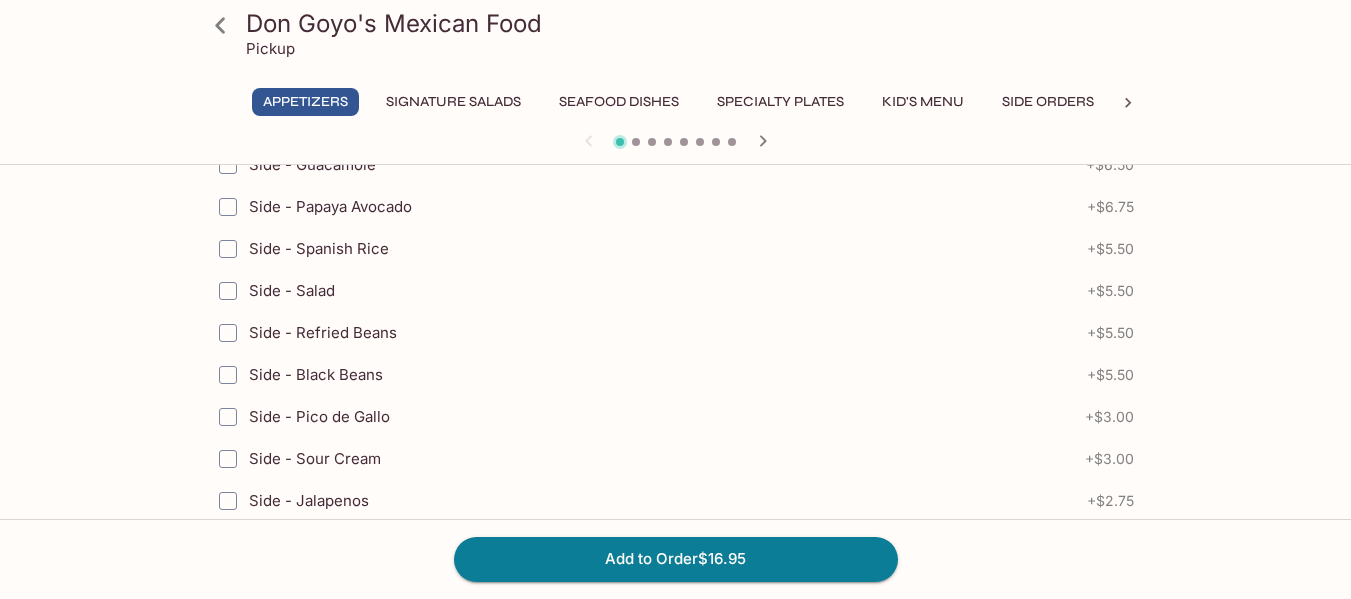 scroll, scrollTop: 983, scrollLeft: 0, axis: vertical 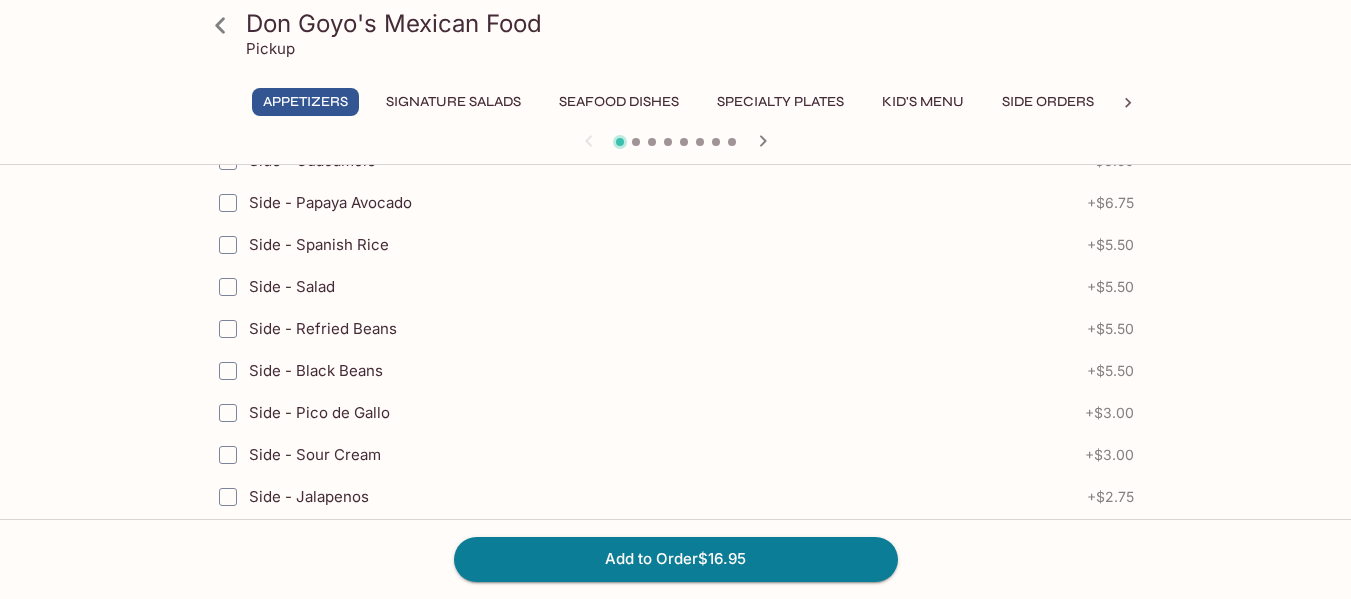 click on "Side Orders" at bounding box center (1048, 102) 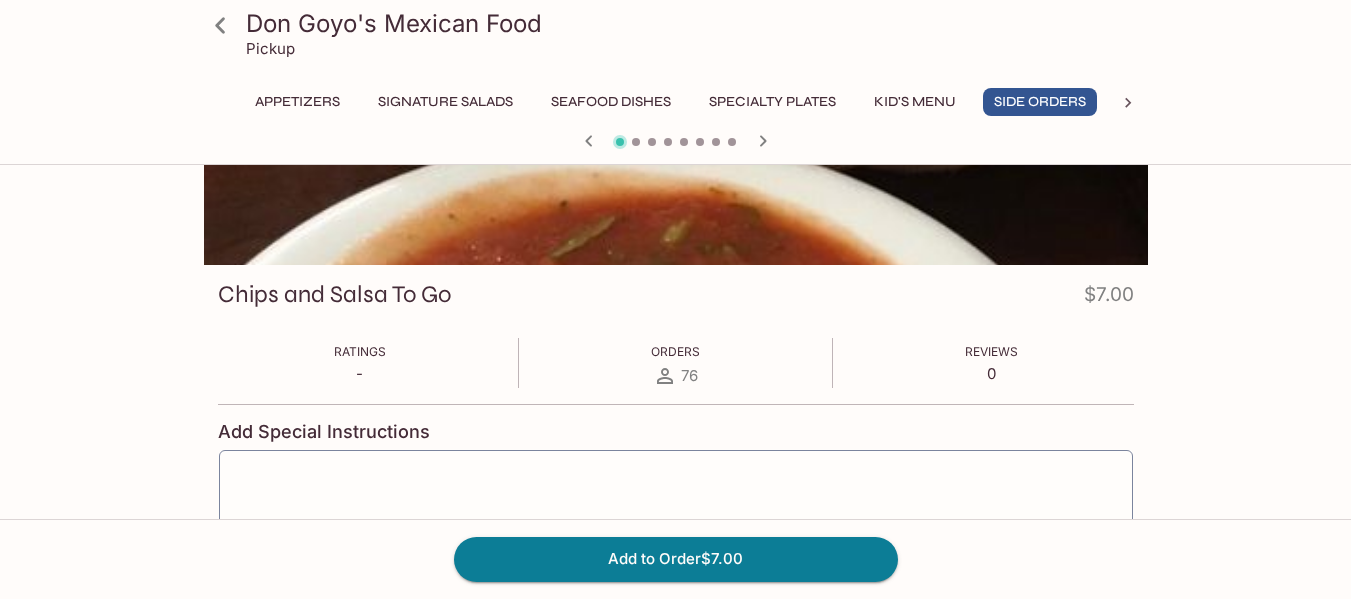 scroll, scrollTop: 0, scrollLeft: 9, axis: horizontal 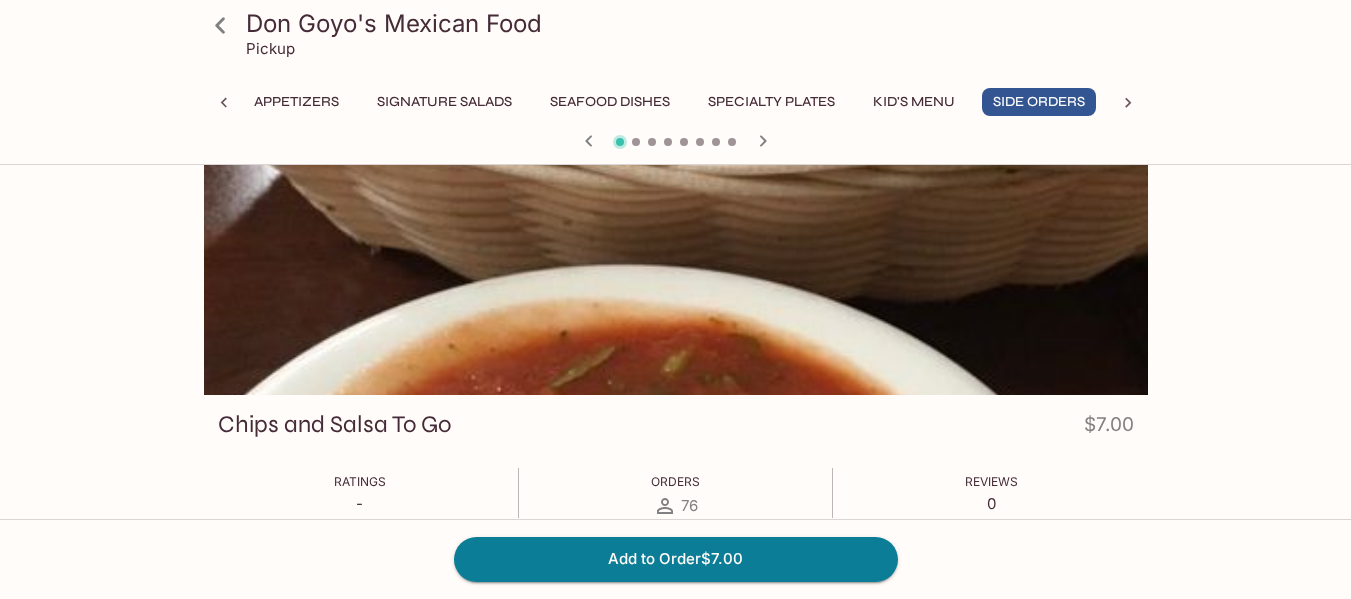 click on "Side Orders" at bounding box center [1039, 102] 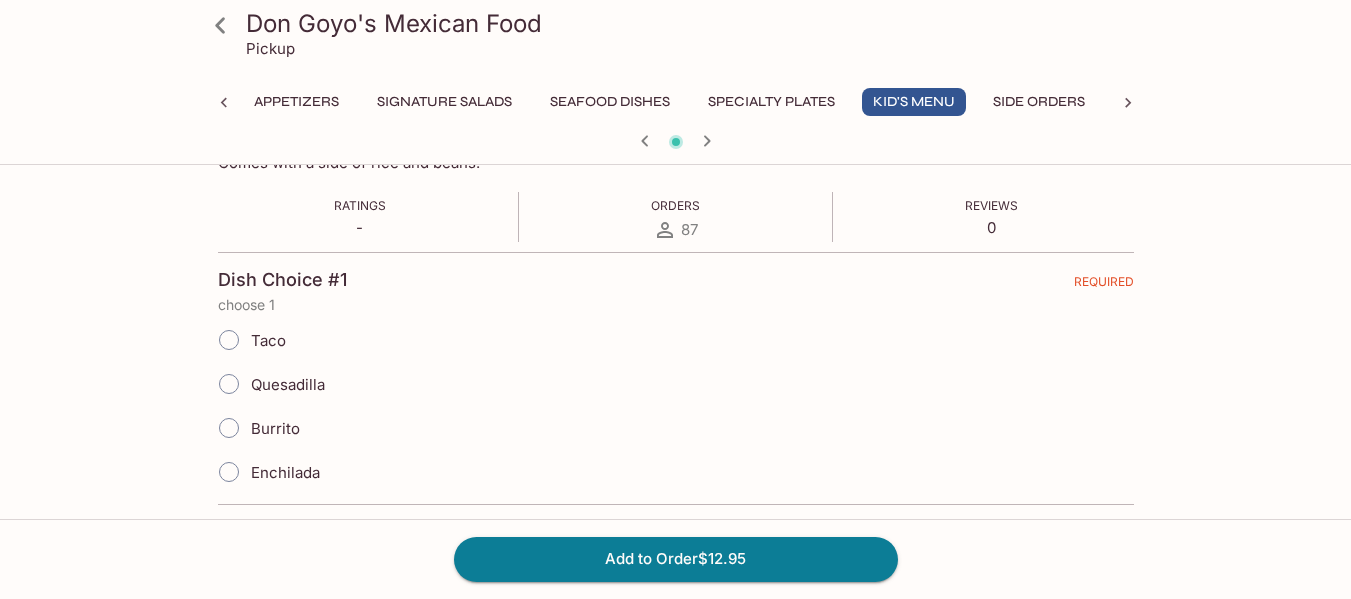 scroll, scrollTop: 390, scrollLeft: 0, axis: vertical 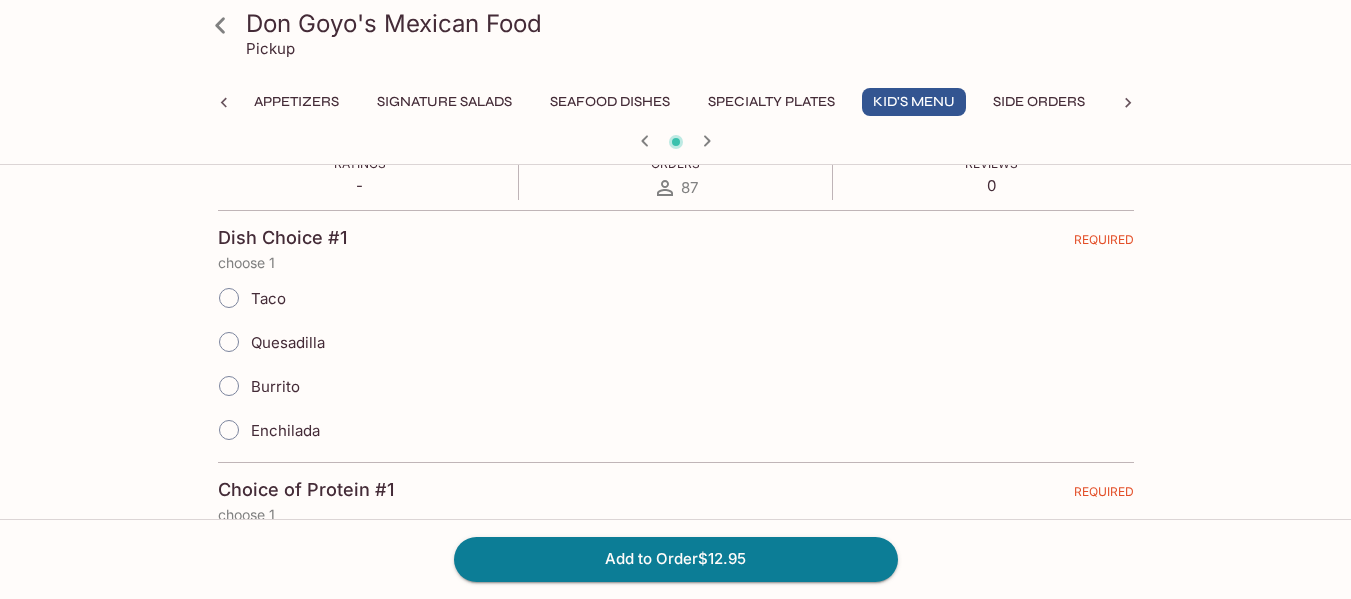 click on "Taco" at bounding box center [268, 298] 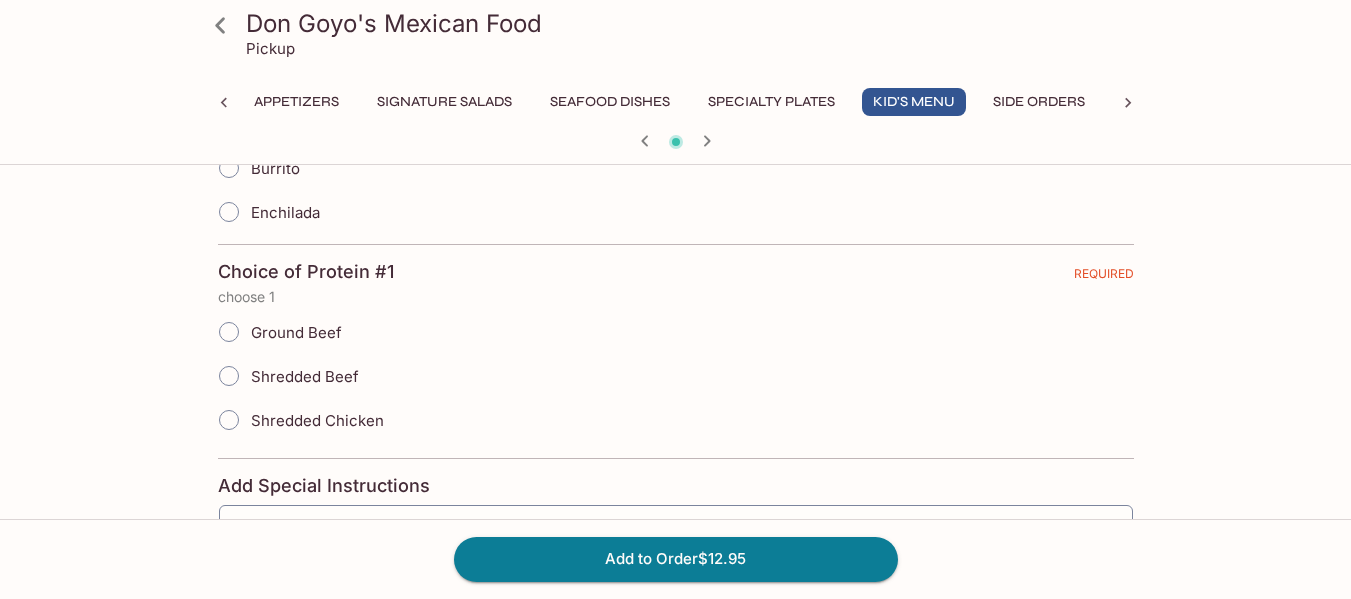 scroll, scrollTop: 615, scrollLeft: 0, axis: vertical 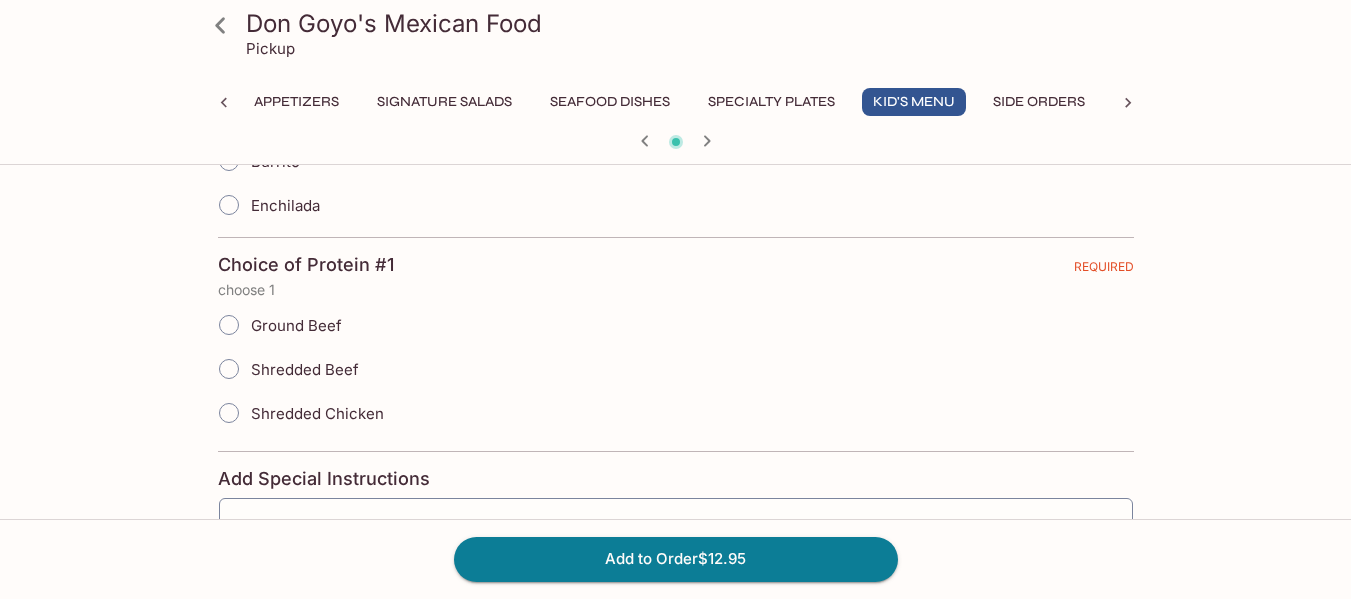 click on "Shredded Beef" at bounding box center (305, 369) 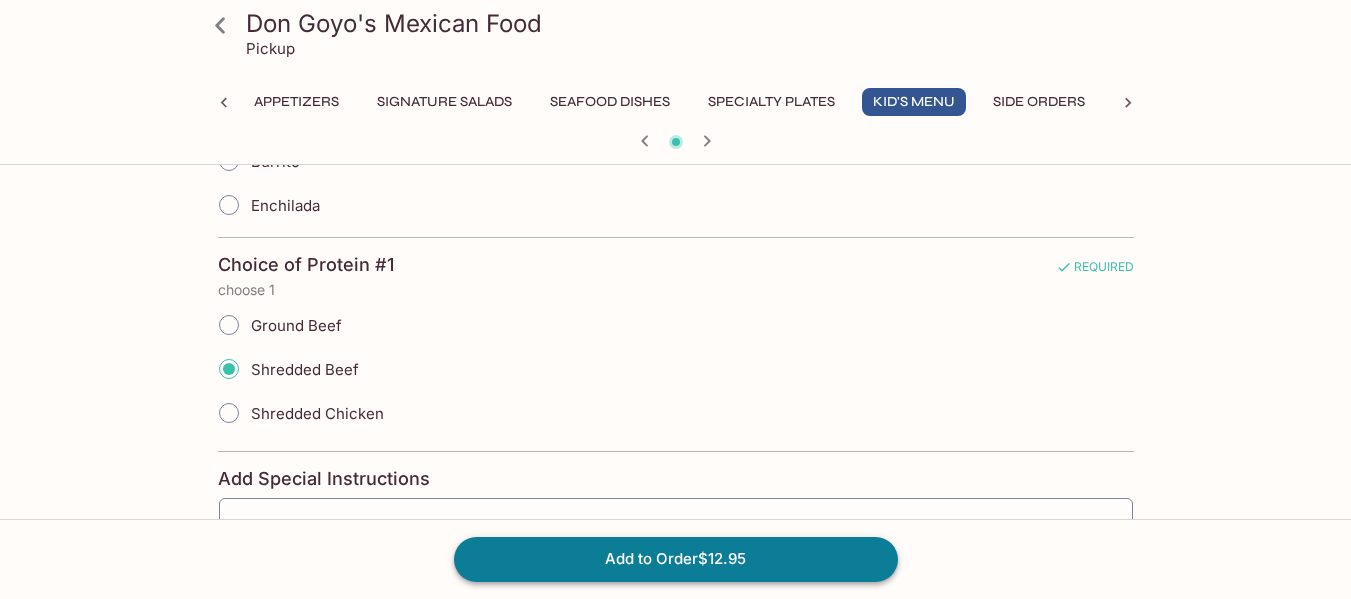 click on "Add to Order  $12.95" at bounding box center [676, 559] 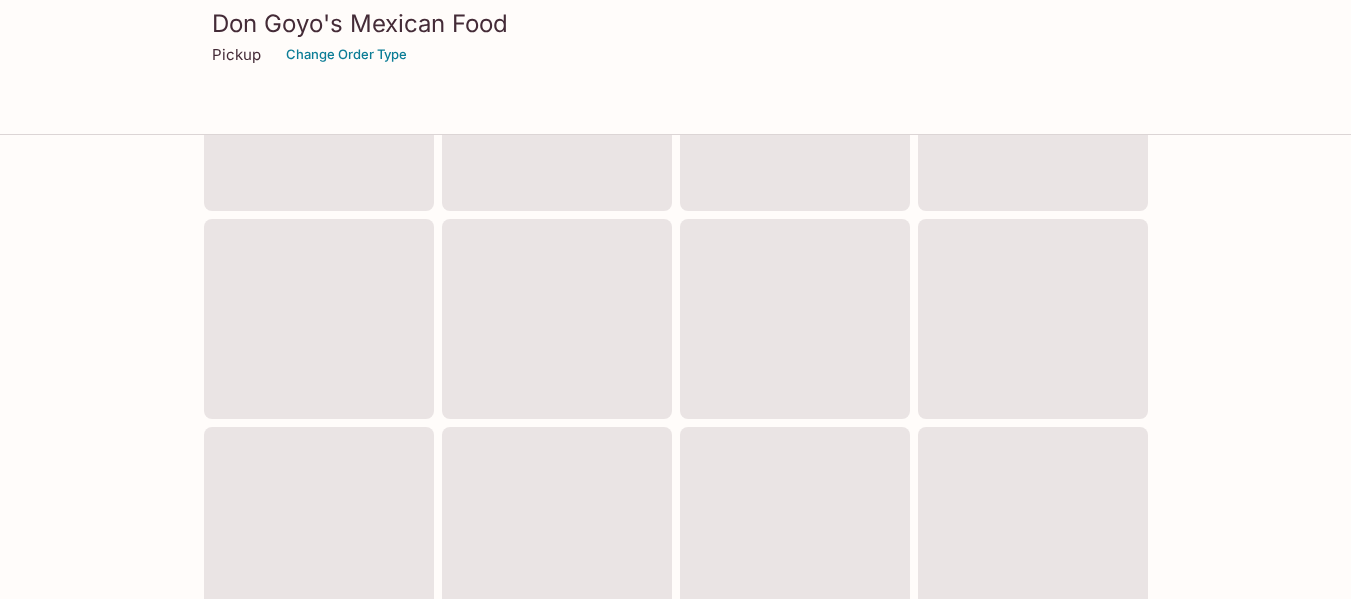 scroll, scrollTop: 0, scrollLeft: 0, axis: both 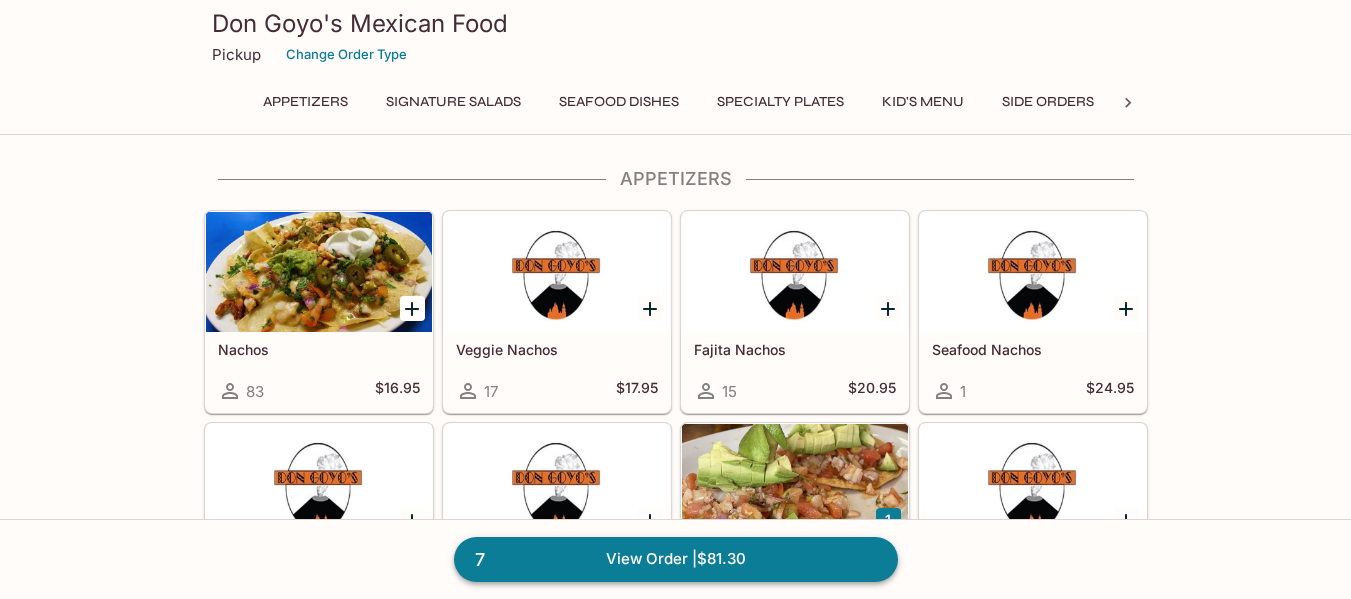 click on "7 View Order |  $81.30" at bounding box center [676, 559] 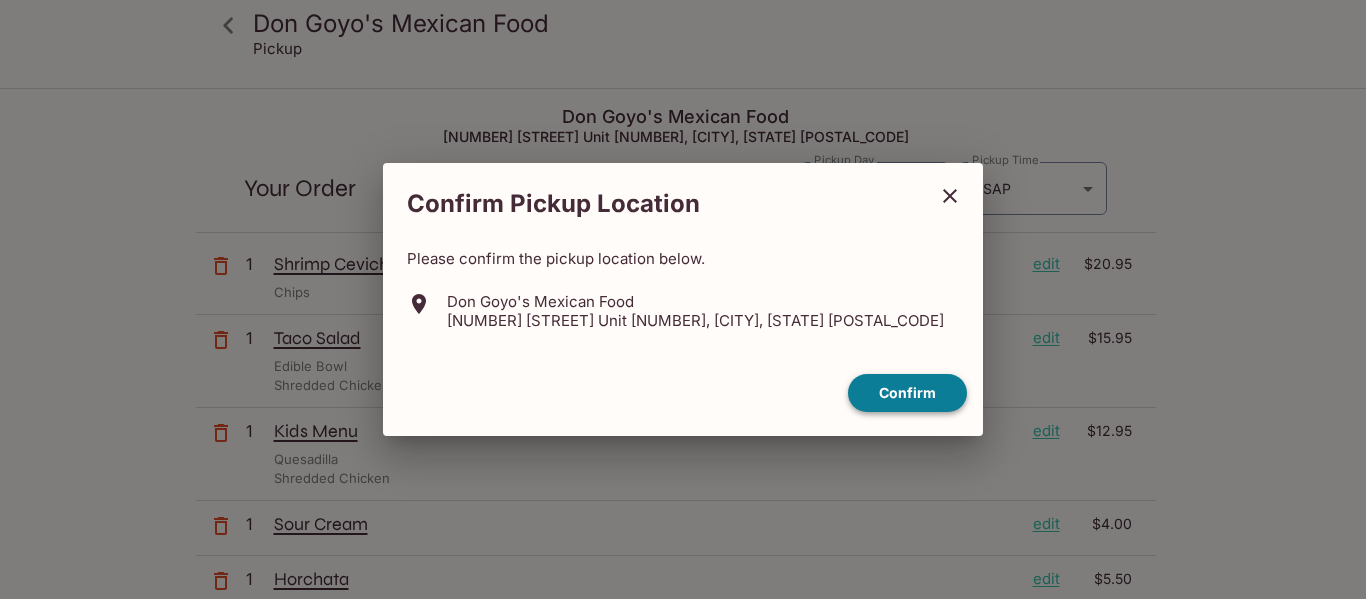 click on "Confirm" at bounding box center [907, 393] 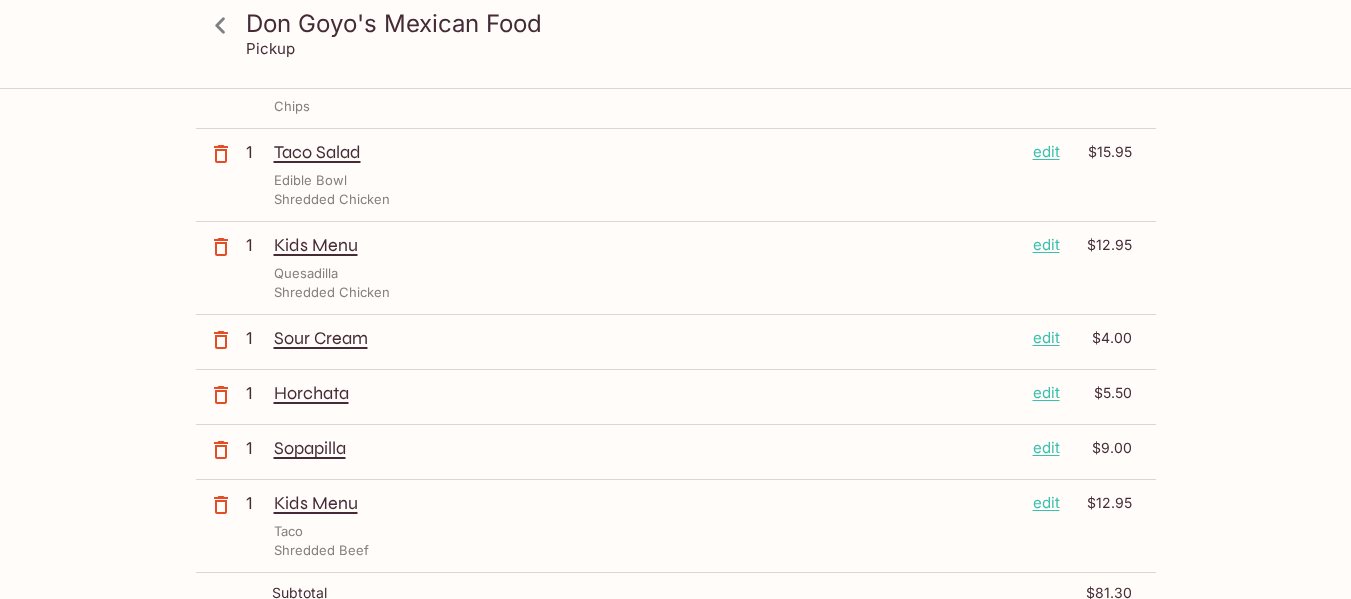 scroll, scrollTop: 184, scrollLeft: 0, axis: vertical 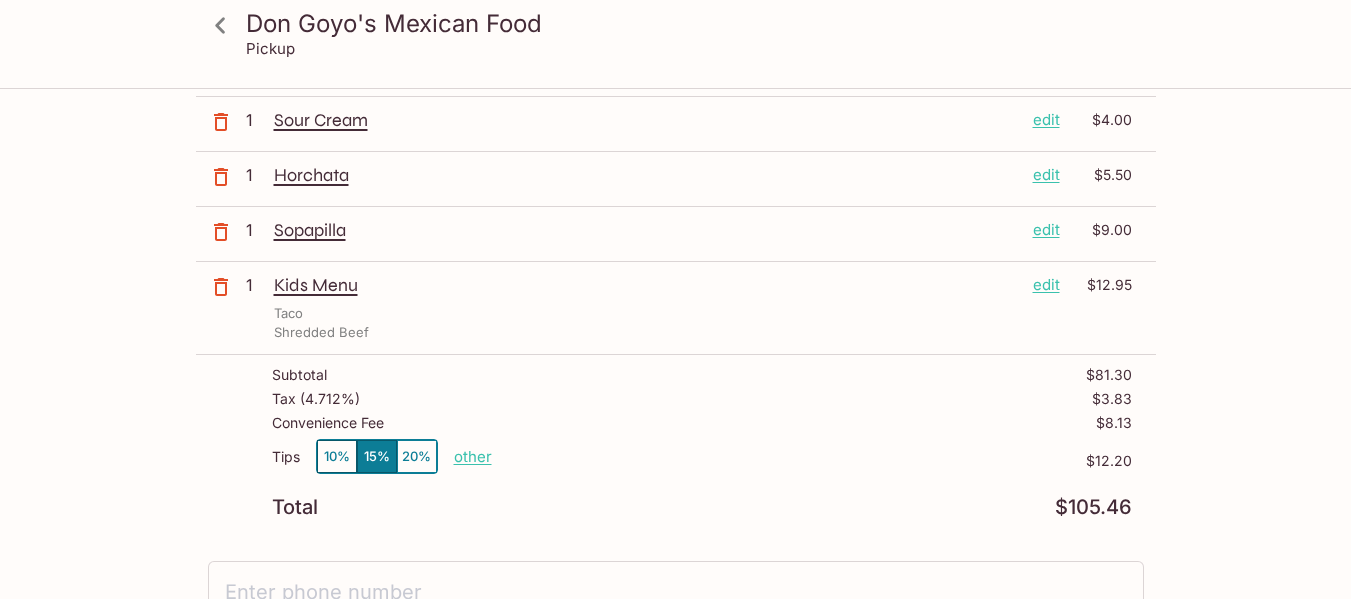 click 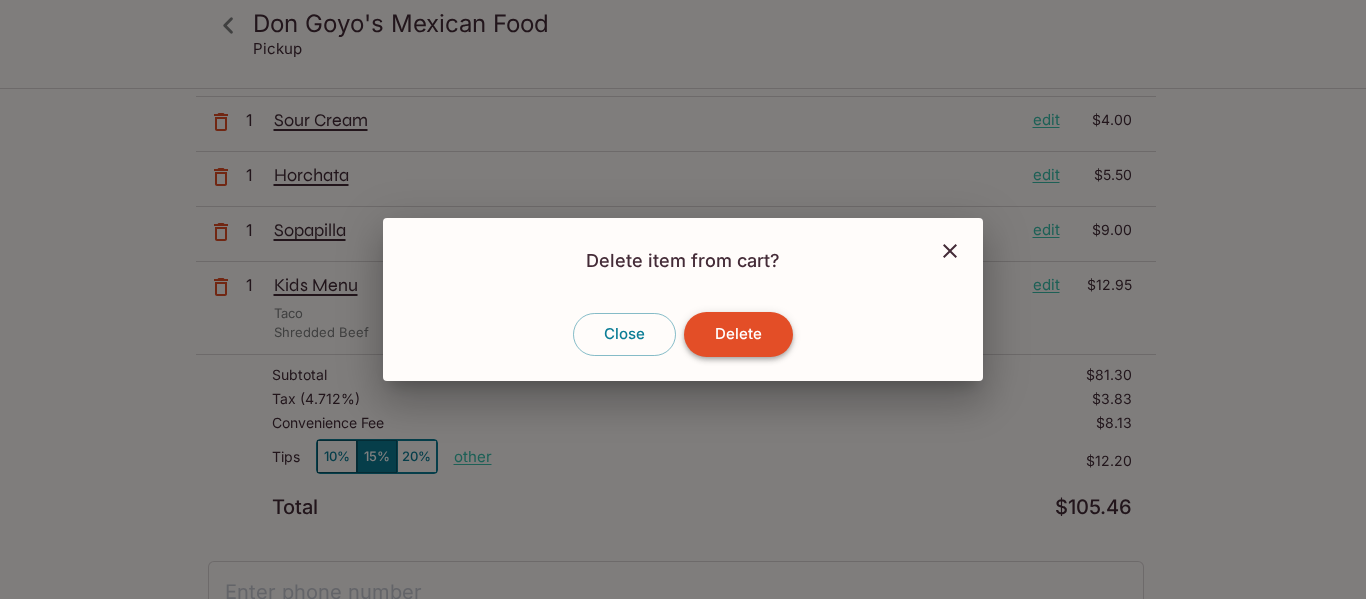 click on "Delete" at bounding box center [738, 334] 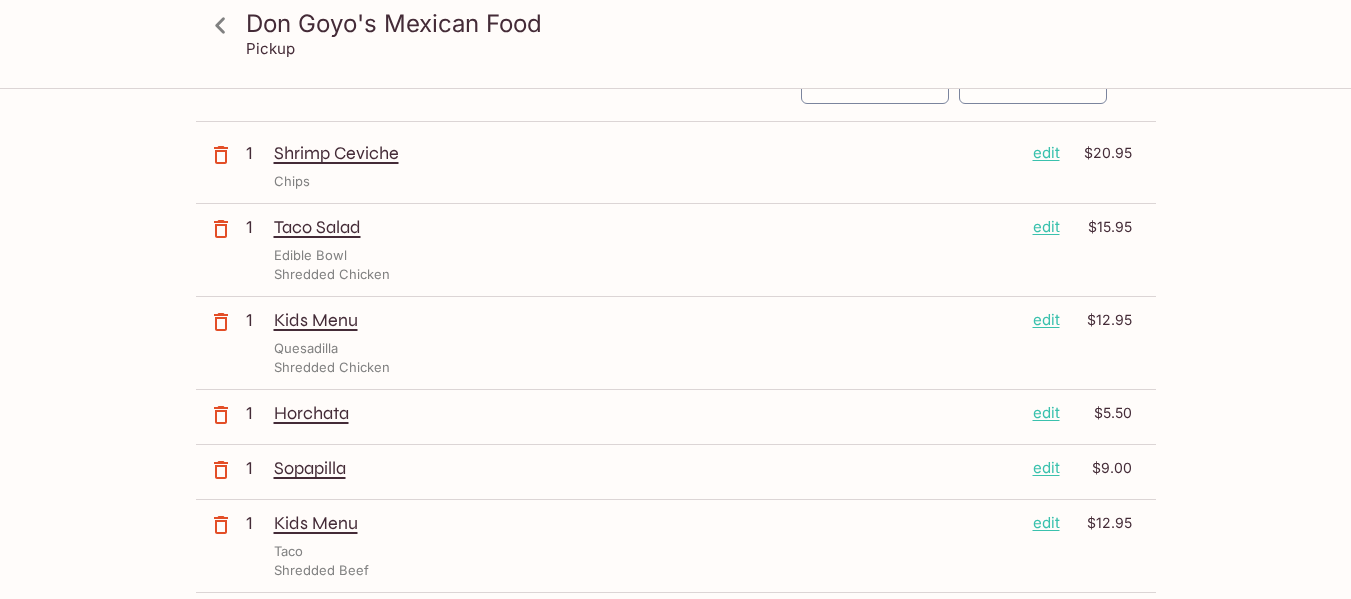scroll, scrollTop: 109, scrollLeft: 0, axis: vertical 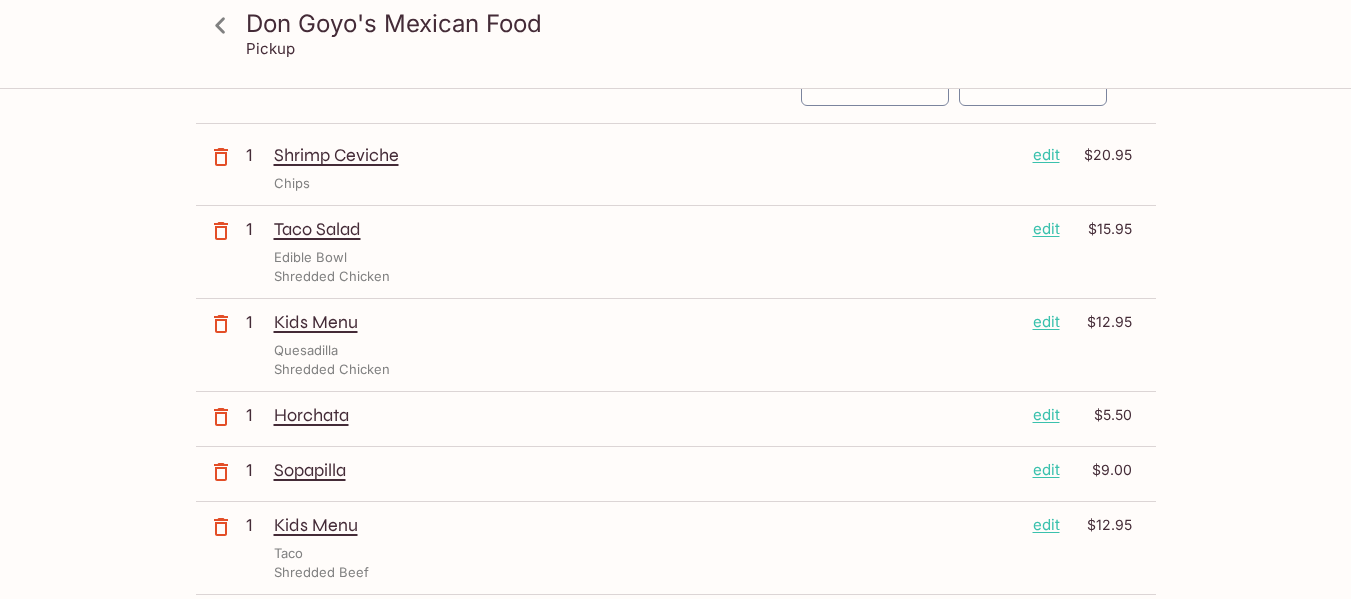 click on "edit" at bounding box center [1046, 155] 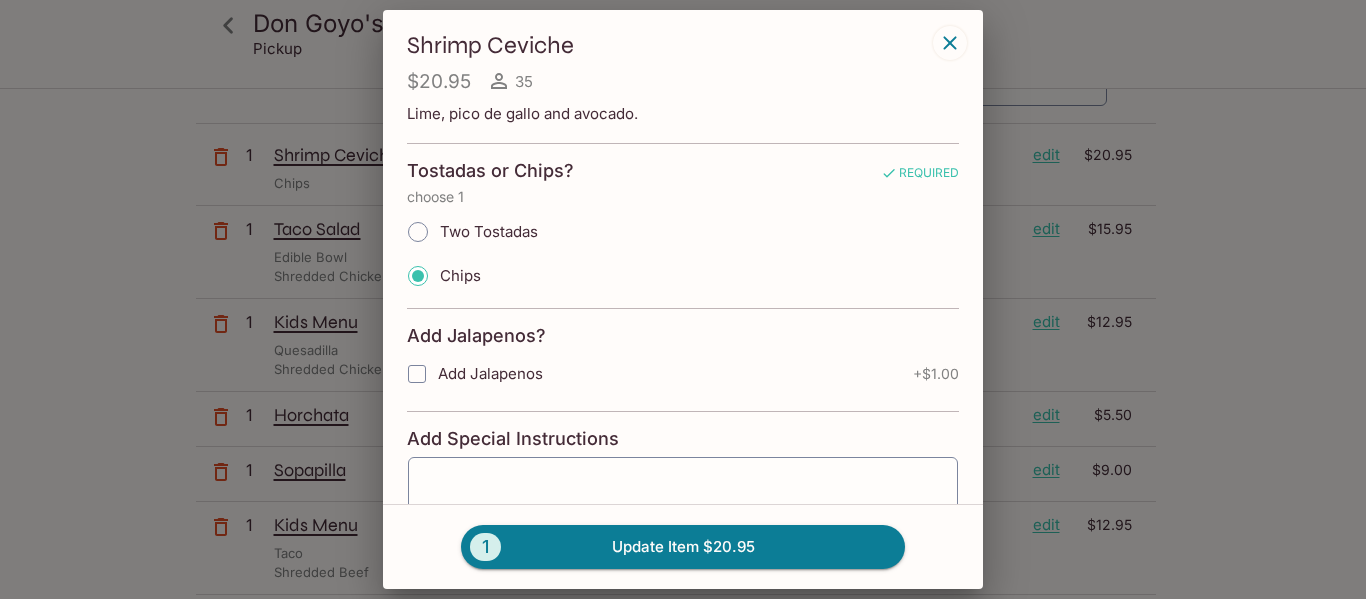 click on "Two Tostadas" at bounding box center (467, 232) 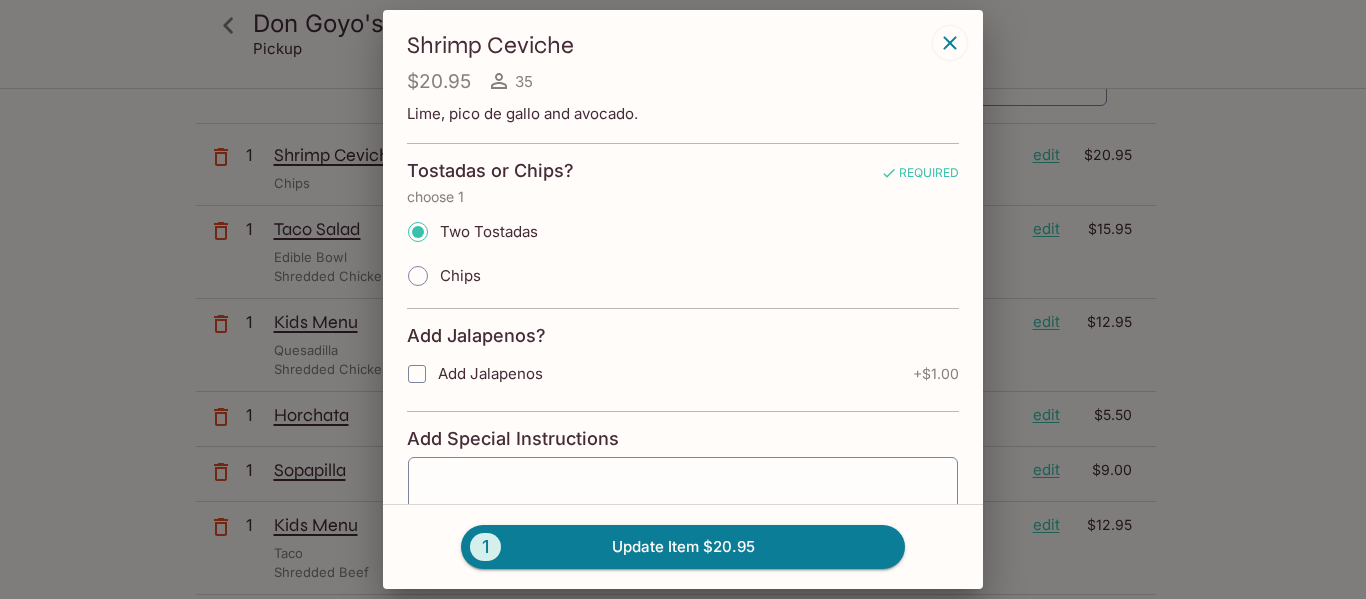 click on "Add Jalapenos" at bounding box center [490, 373] 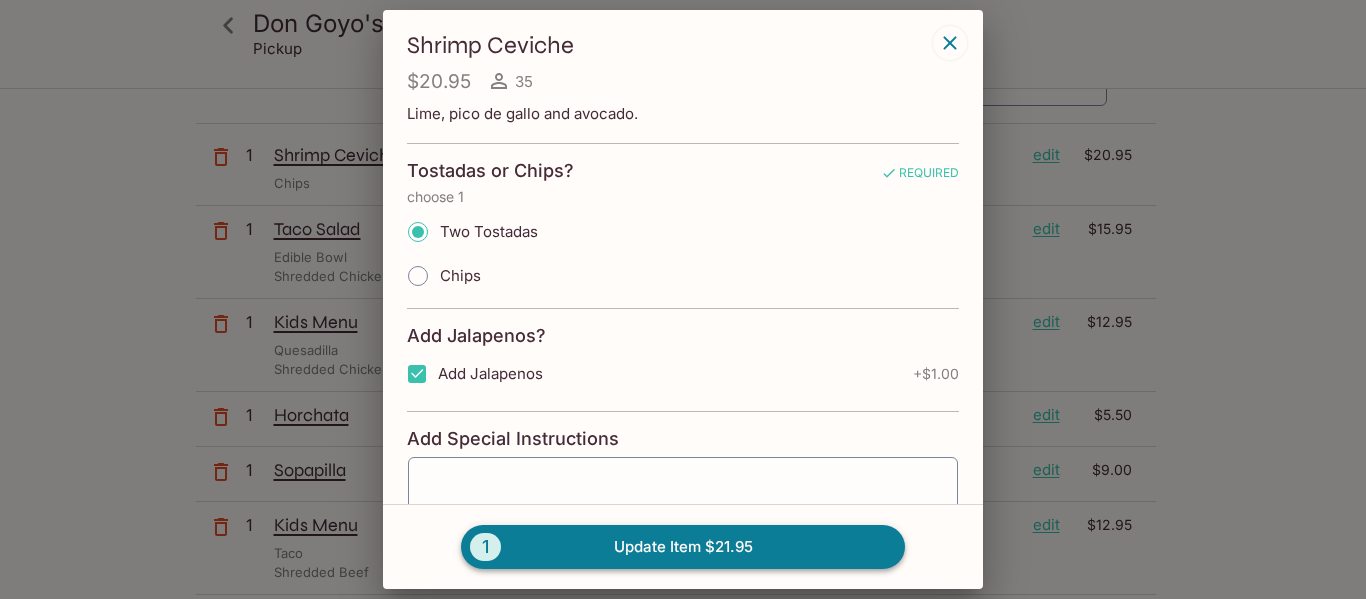 click on "1 Update Item $21.95" at bounding box center [683, 547] 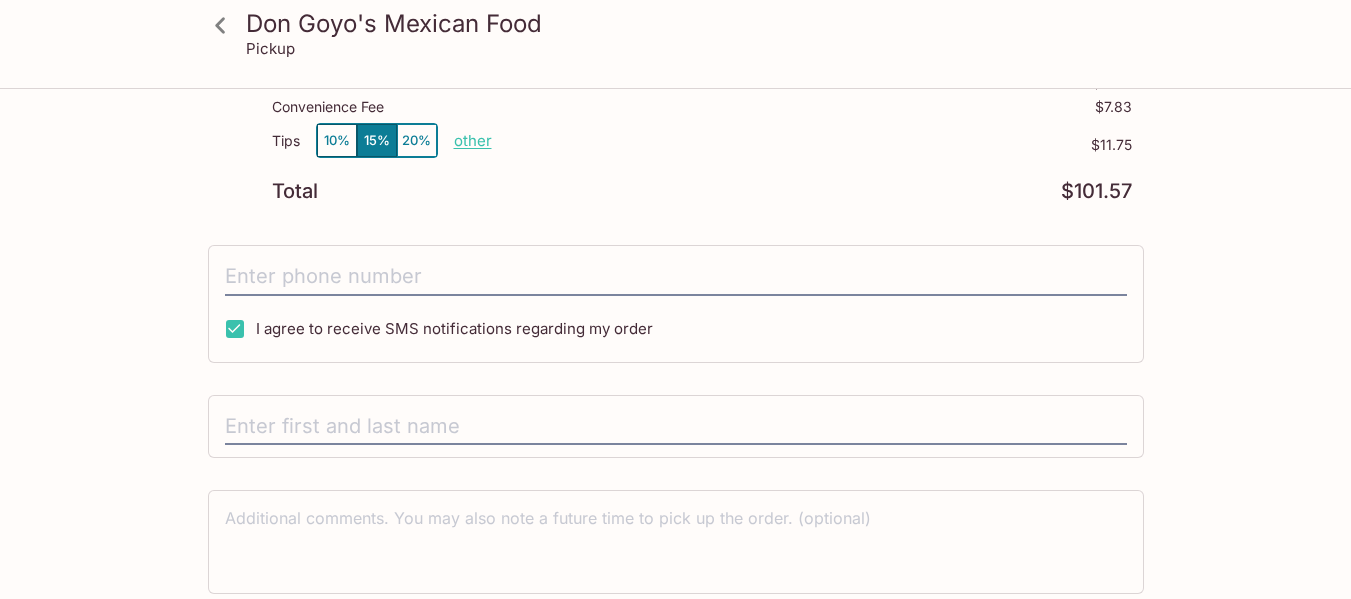 scroll, scrollTop: 689, scrollLeft: 0, axis: vertical 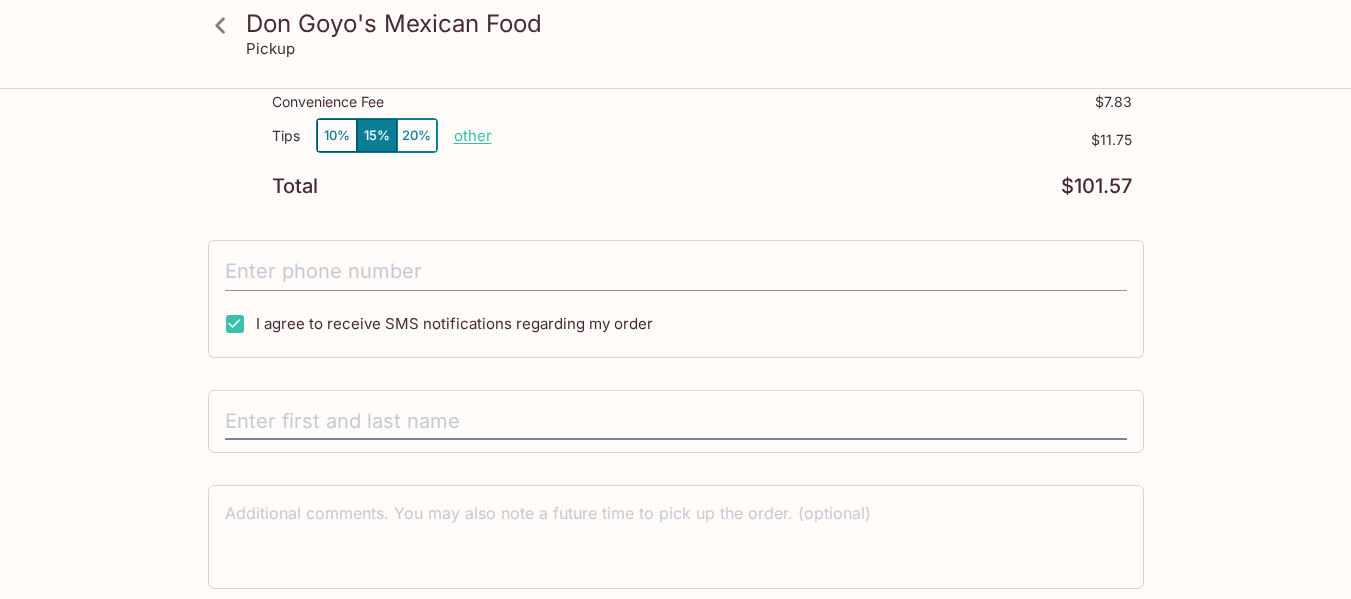 click at bounding box center (676, 272) 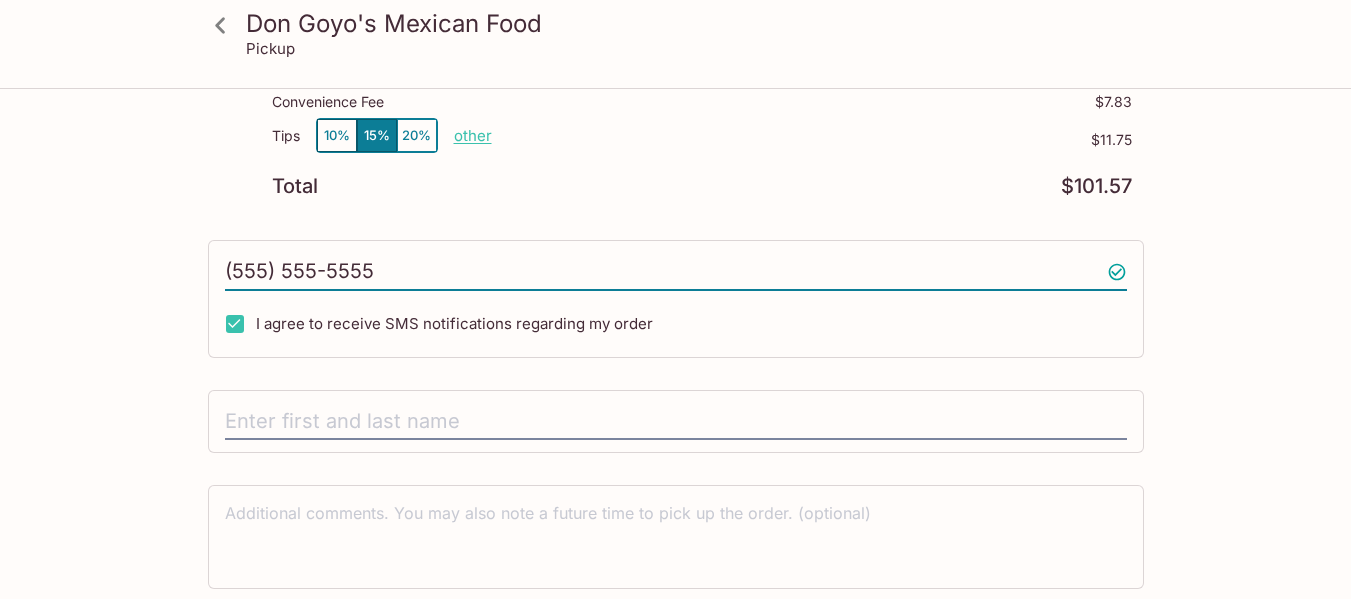type on "(555) 555-5555" 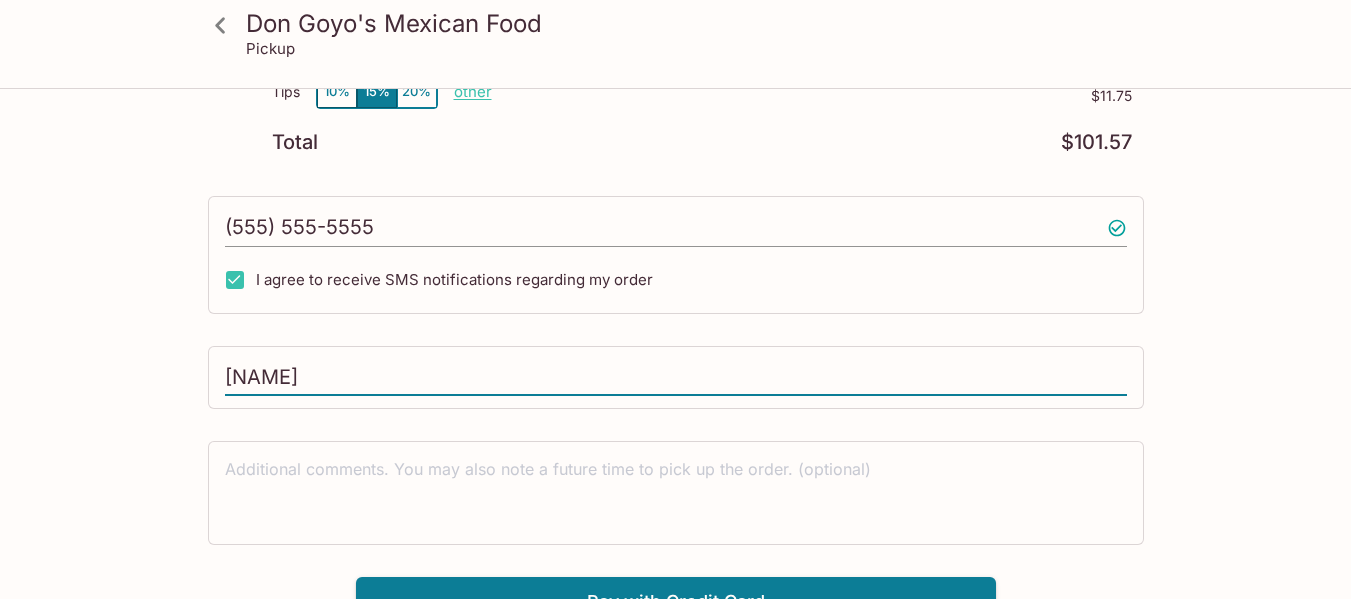 scroll, scrollTop: 761, scrollLeft: 0, axis: vertical 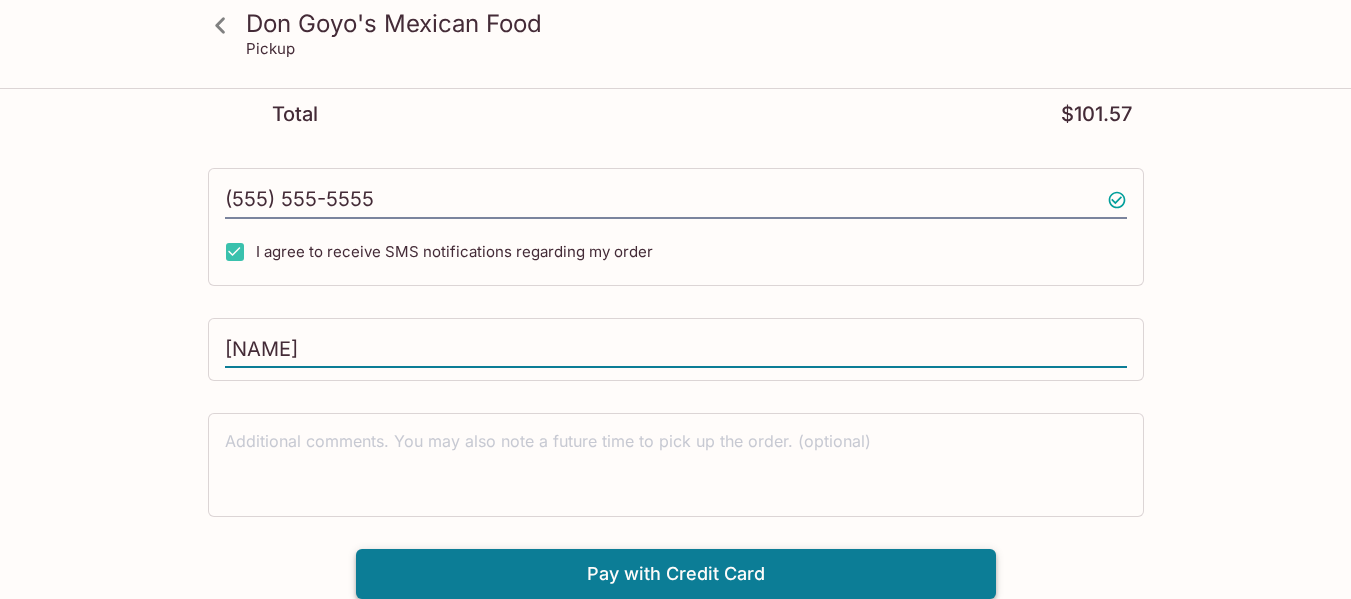 type on "[NAME]" 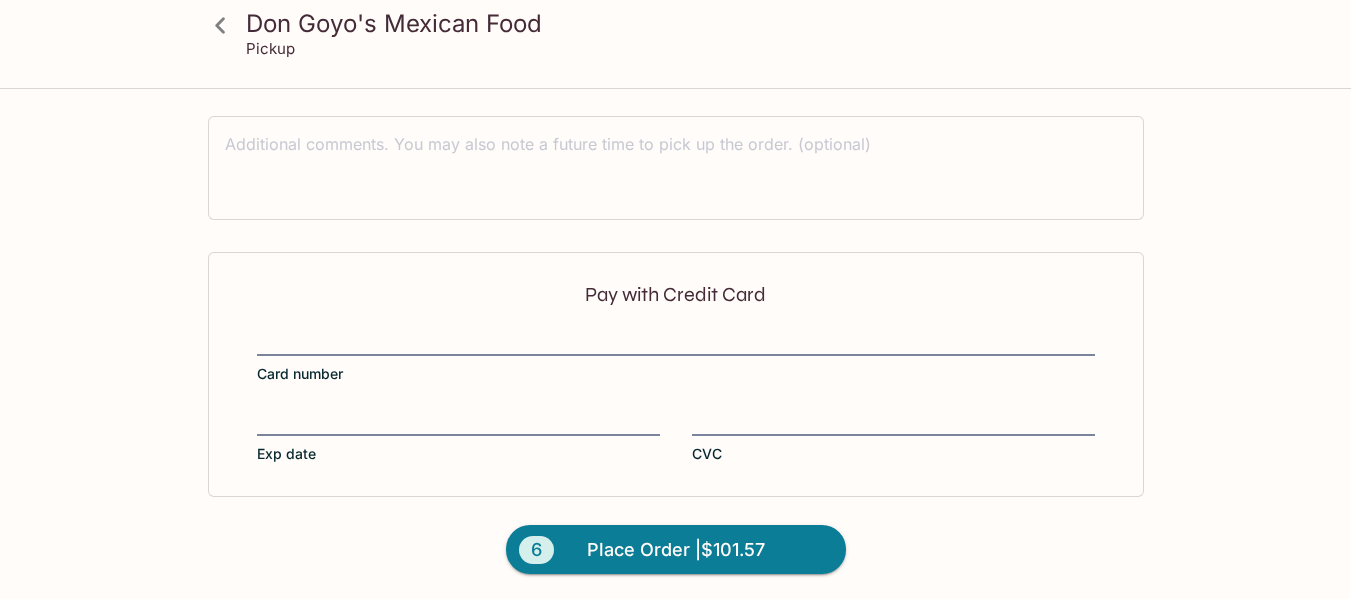 scroll, scrollTop: 1061, scrollLeft: 0, axis: vertical 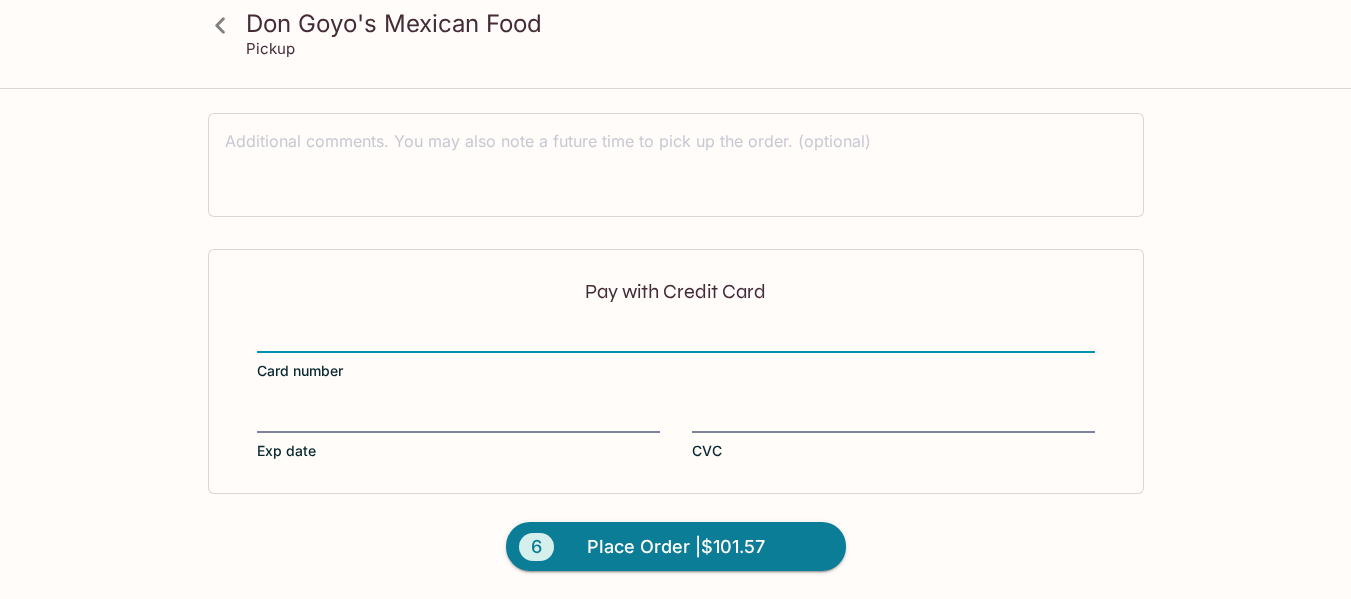 click at bounding box center (221, 25) 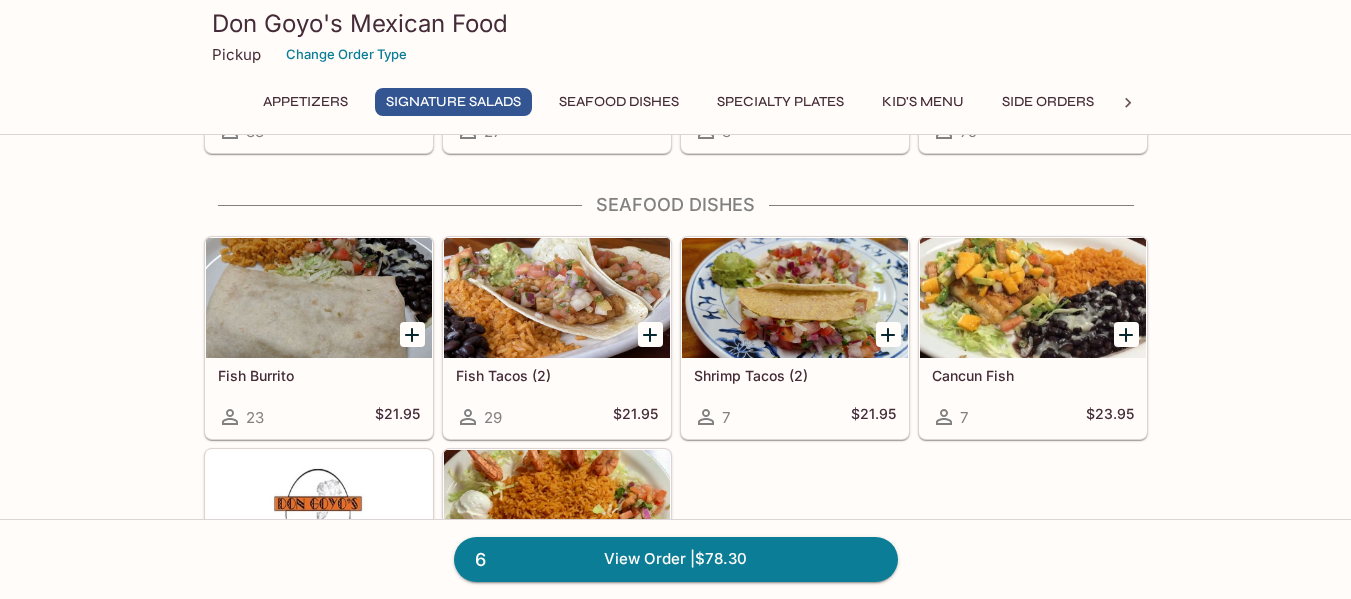 scroll, scrollTop: 973, scrollLeft: 0, axis: vertical 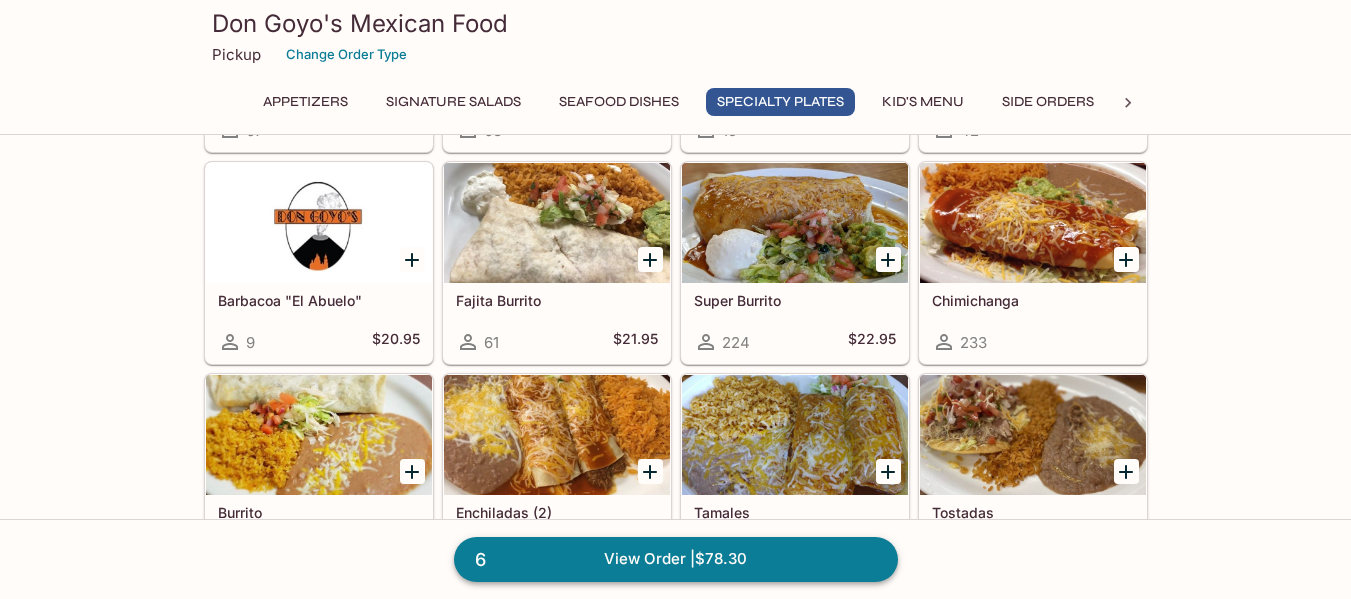 click on "6 View Order |  $78.30" at bounding box center (676, 559) 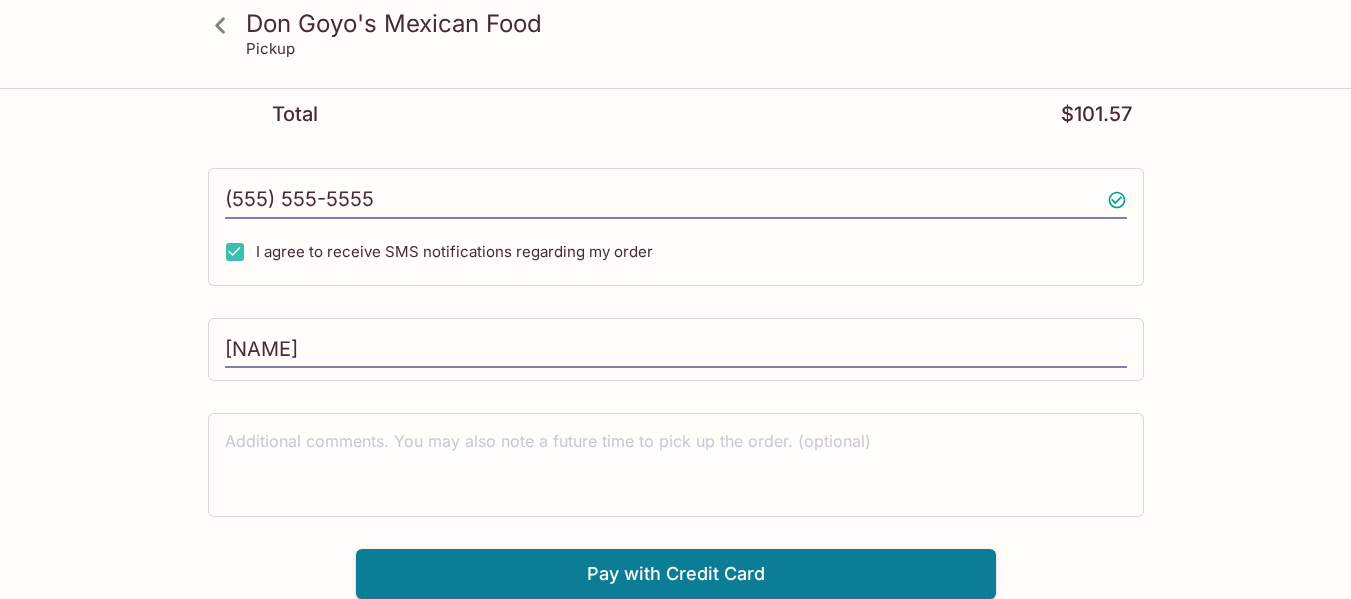 scroll, scrollTop: 0, scrollLeft: 0, axis: both 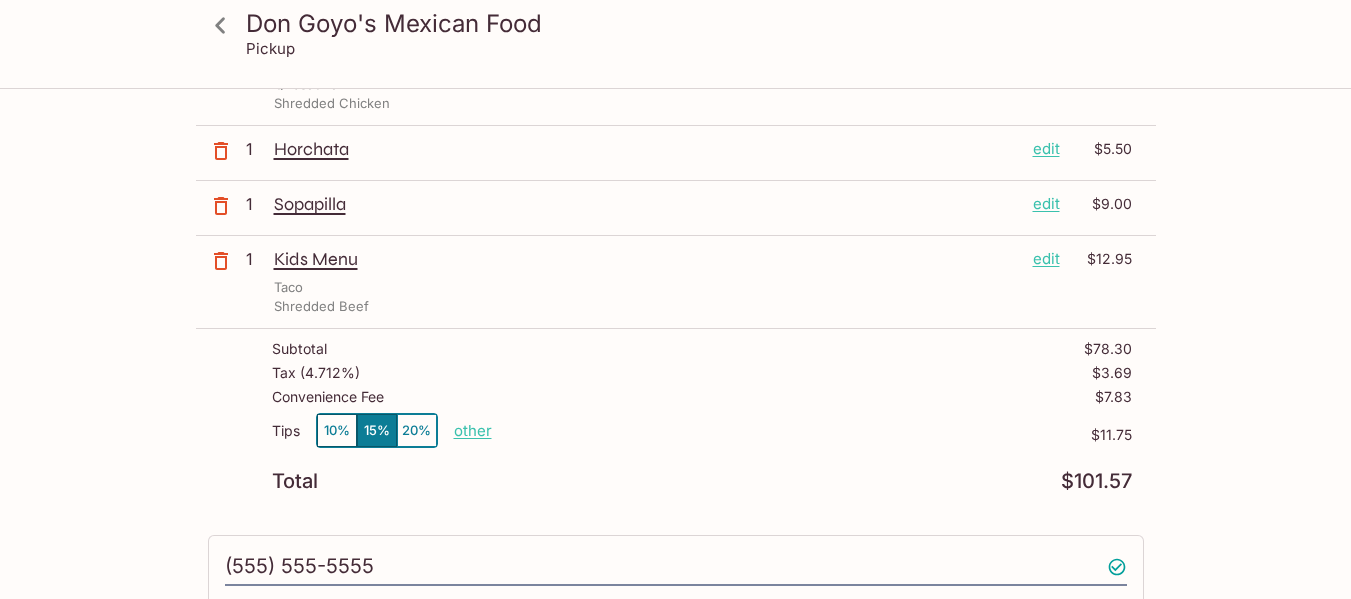 click 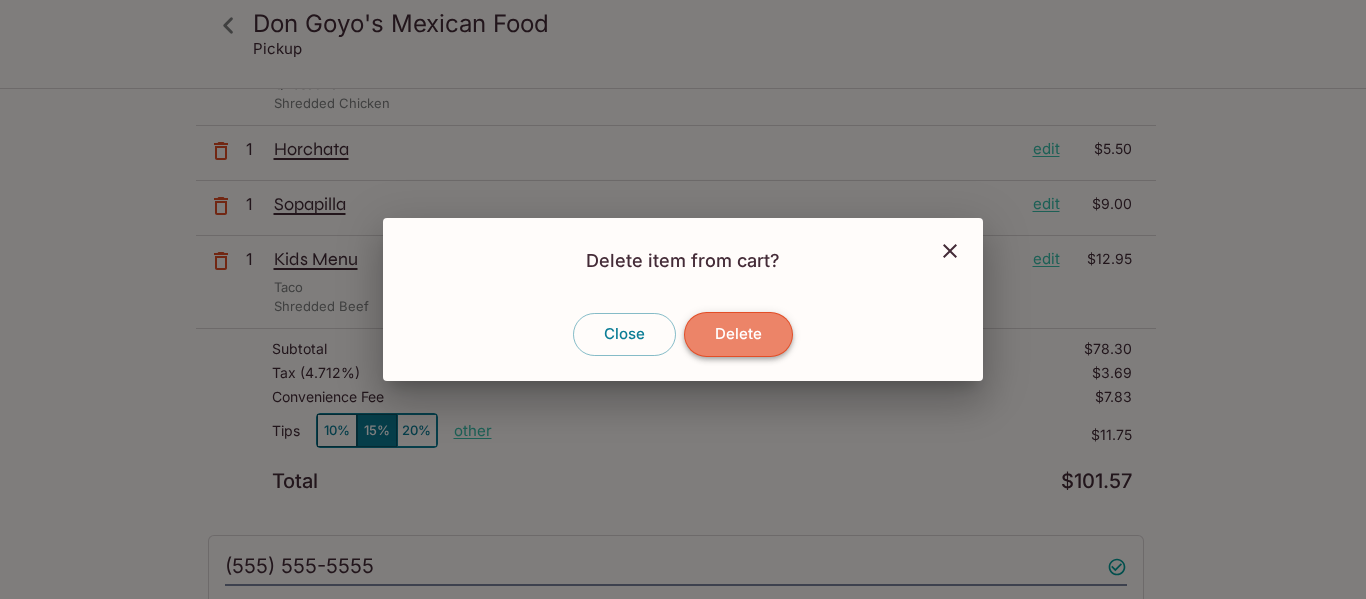 click on "Delete" at bounding box center (738, 334) 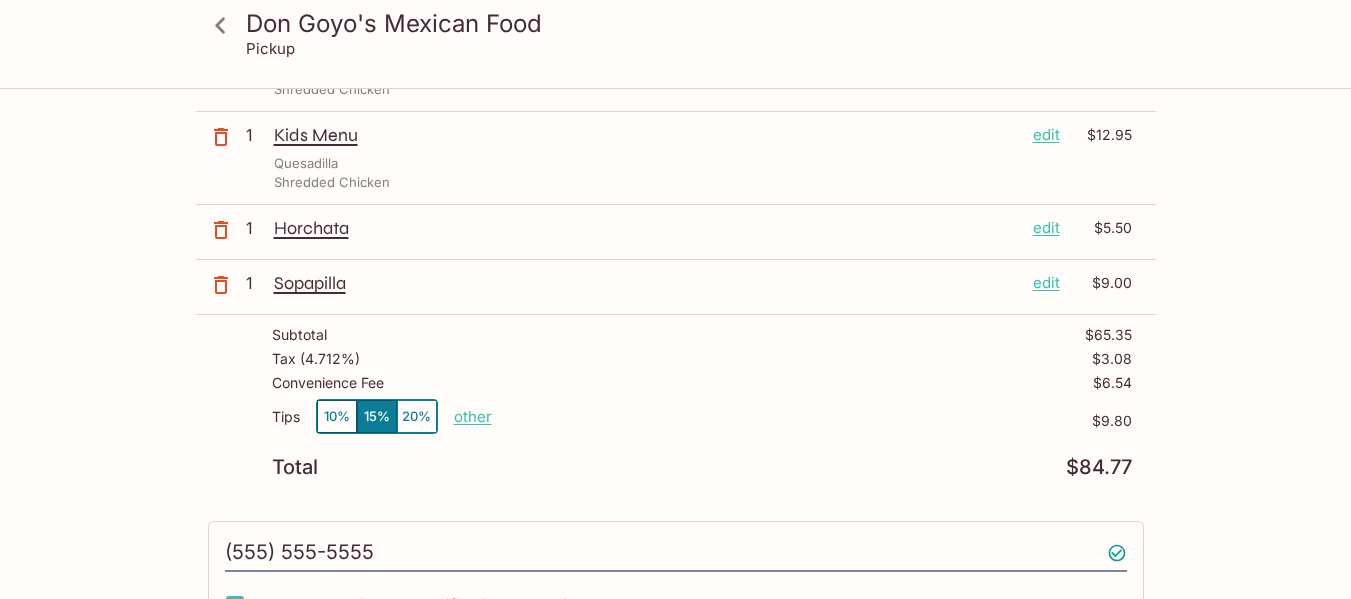 scroll, scrollTop: 309, scrollLeft: 0, axis: vertical 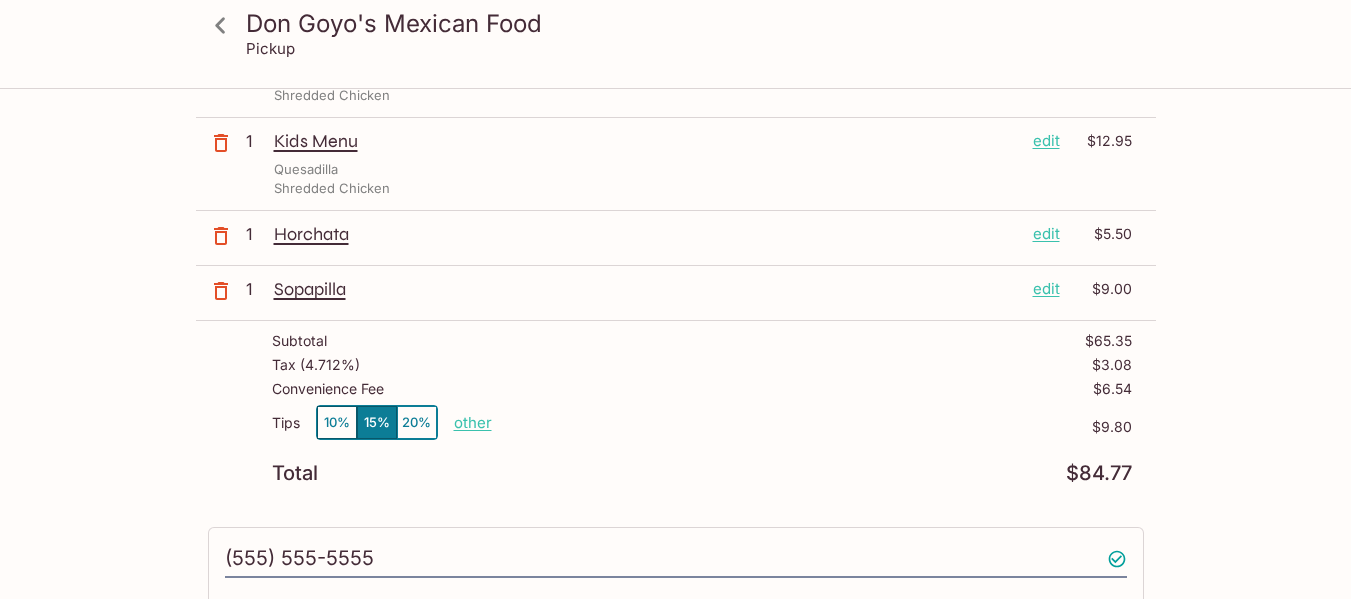 click on "edit" at bounding box center [1046, 289] 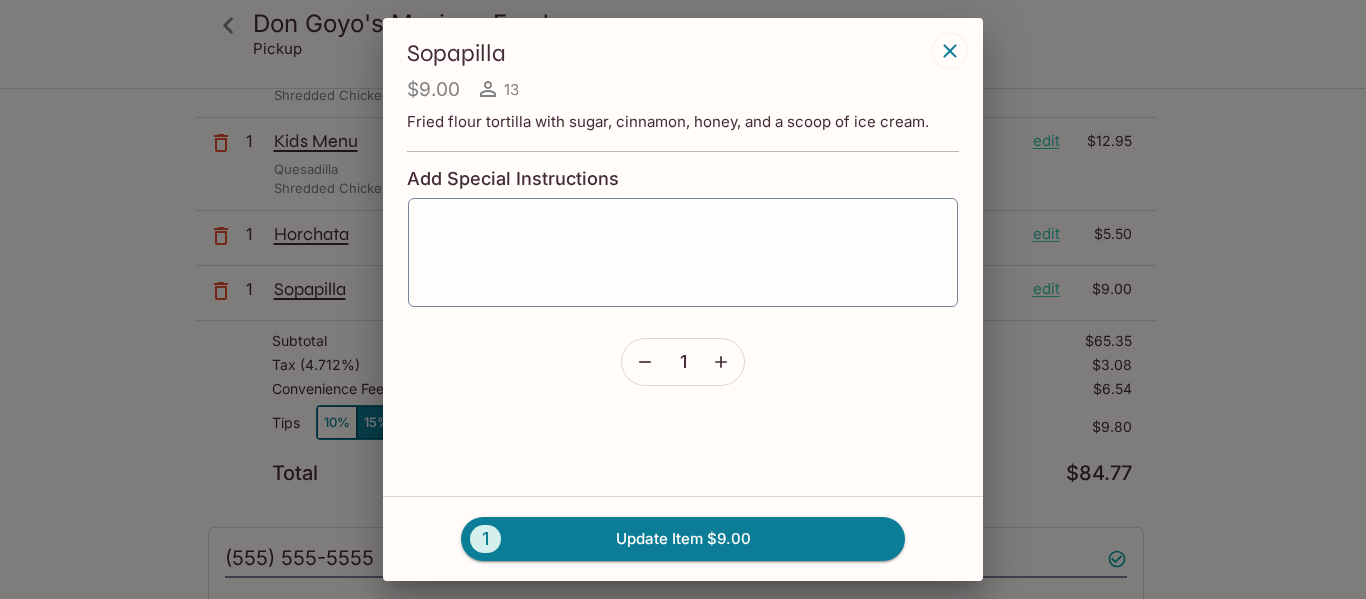 click 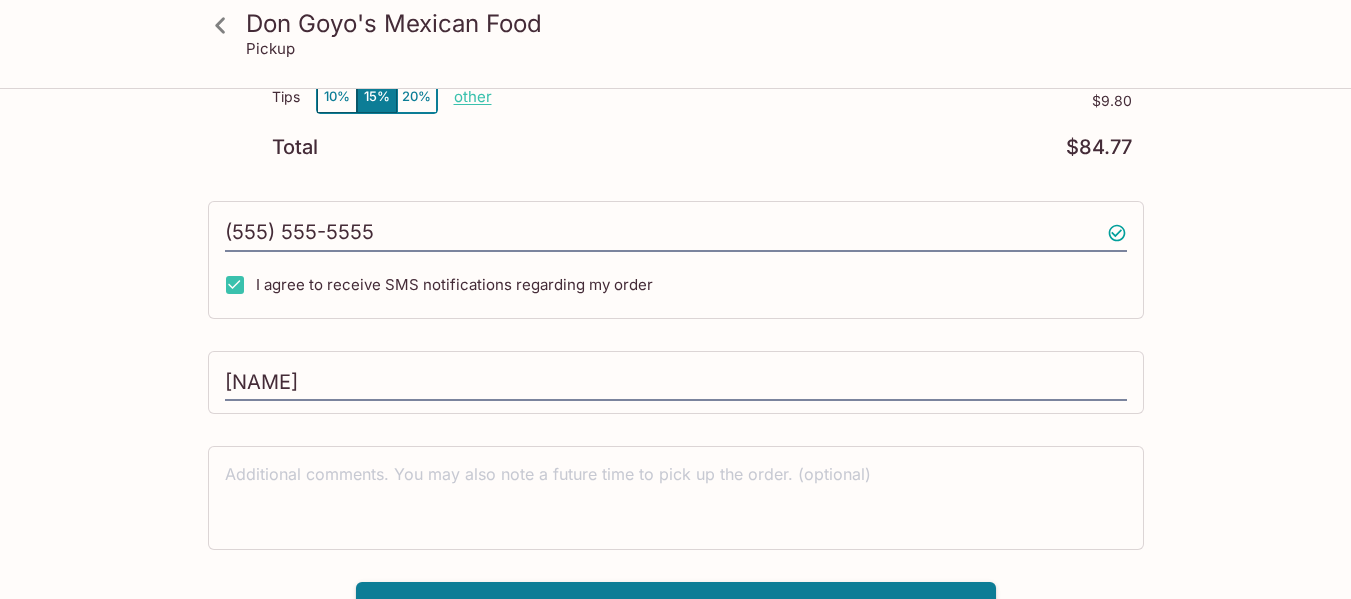 scroll, scrollTop: 668, scrollLeft: 0, axis: vertical 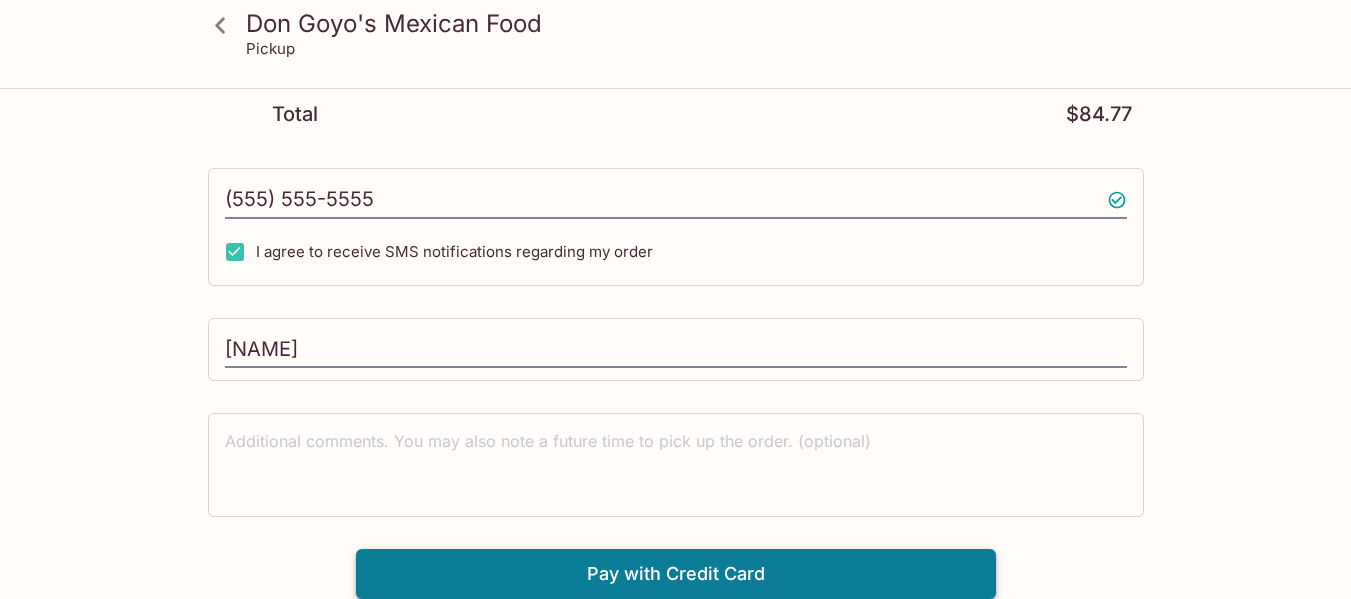 click on "Pay with Credit Card" at bounding box center (676, 574) 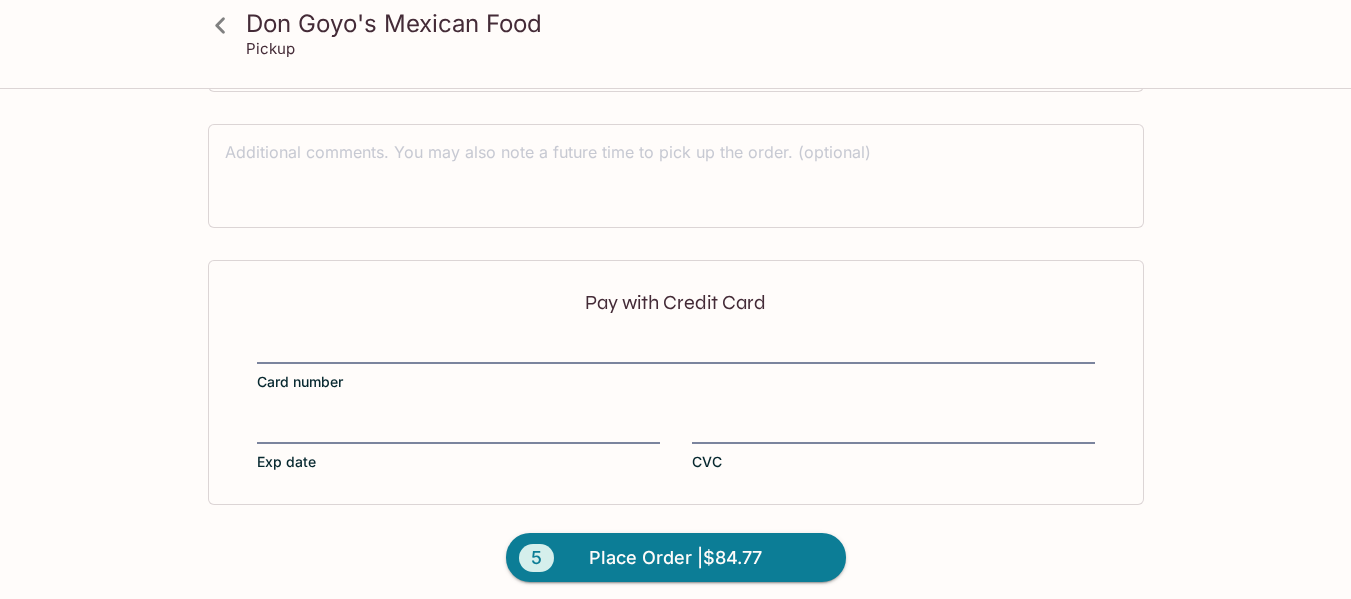 scroll, scrollTop: 968, scrollLeft: 0, axis: vertical 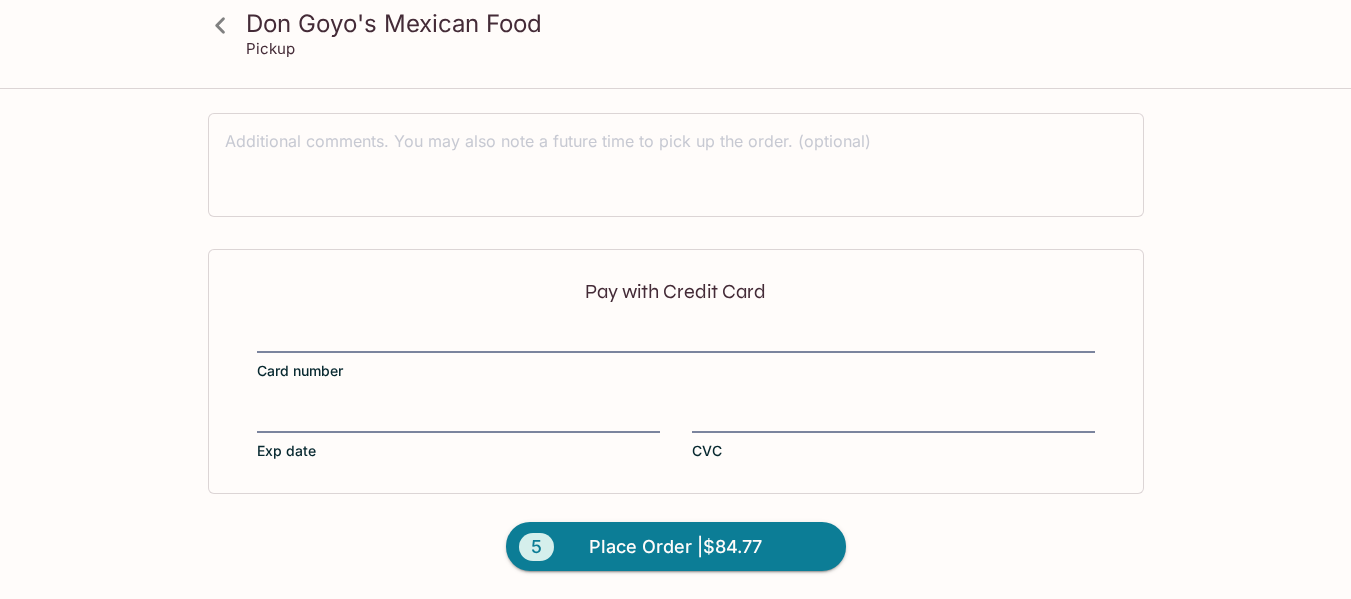 click at bounding box center [676, 339] 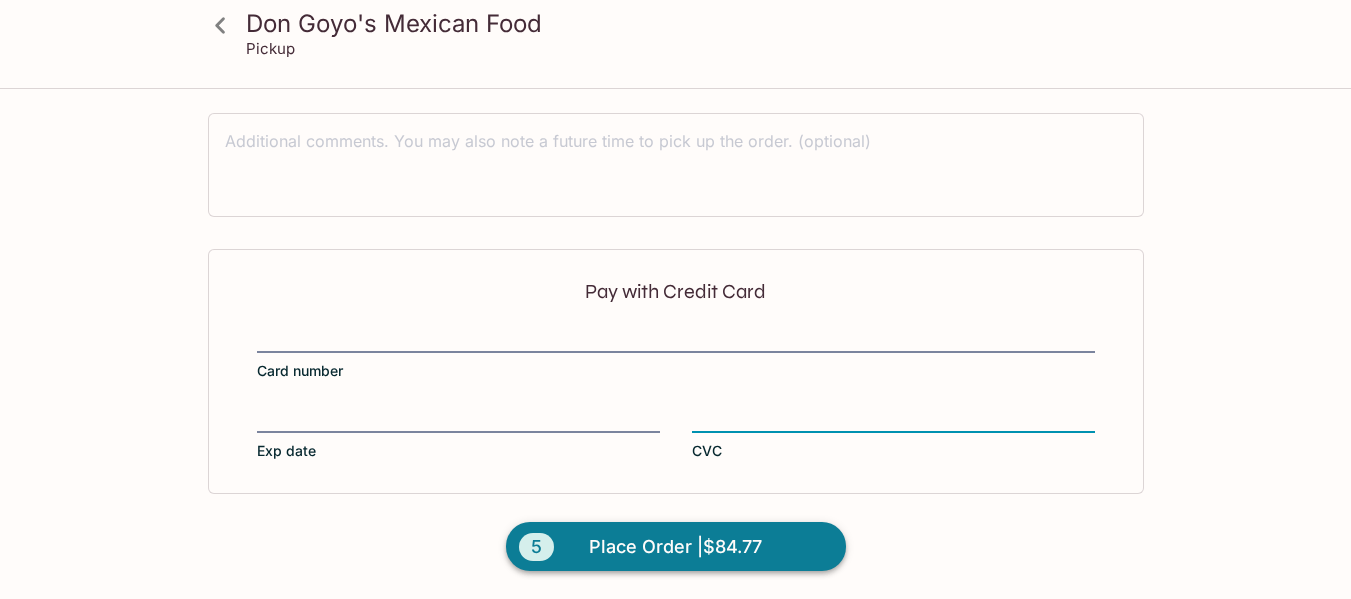 click on "Place Order |  $84.77" at bounding box center (675, 547) 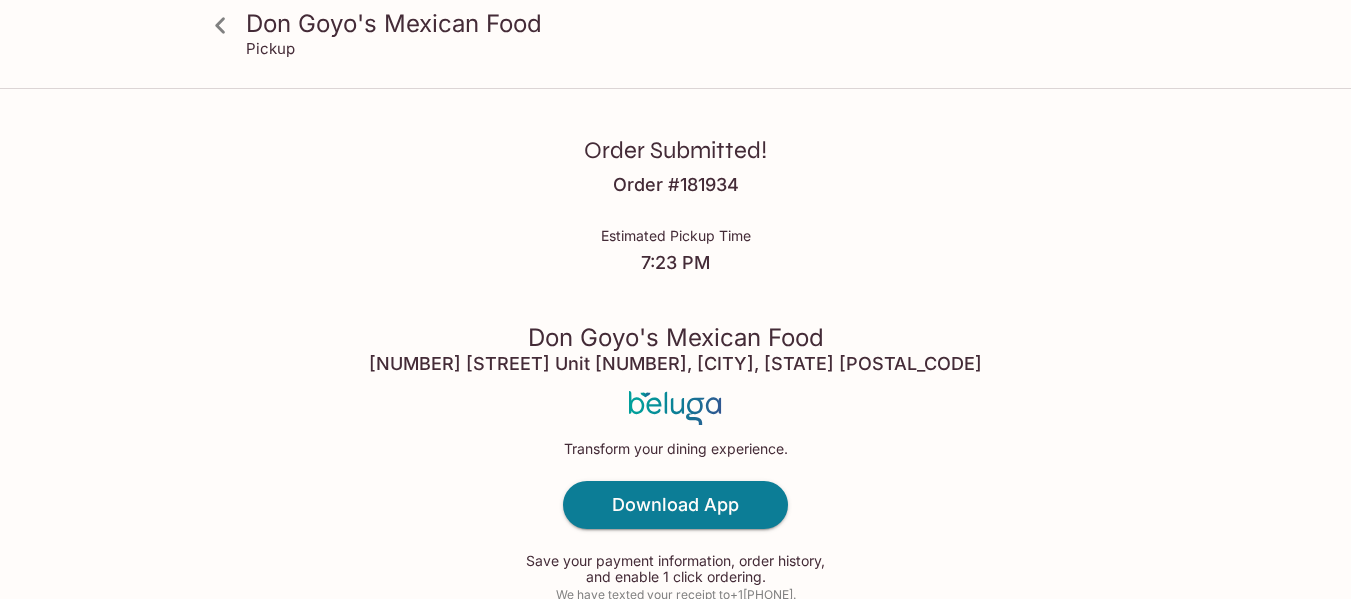 scroll, scrollTop: 126, scrollLeft: 0, axis: vertical 